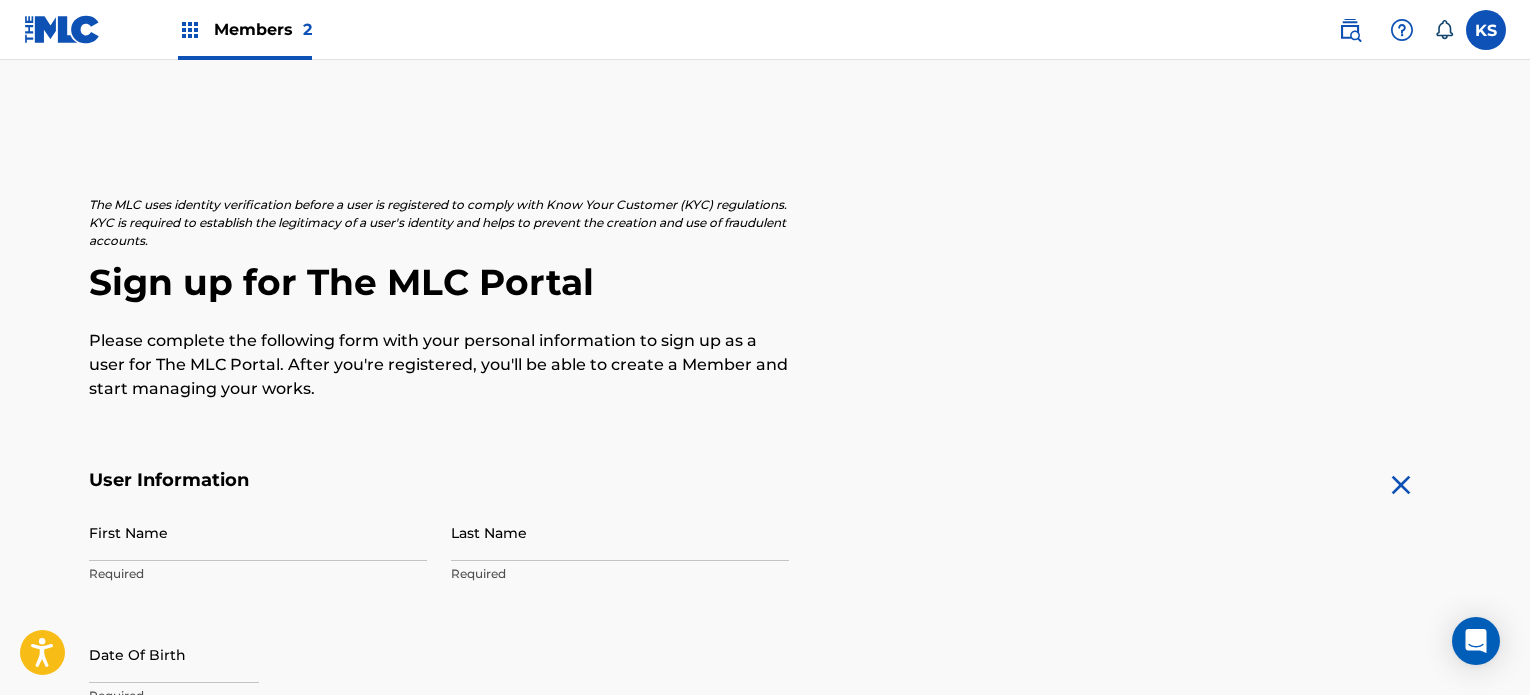 scroll, scrollTop: 0, scrollLeft: 0, axis: both 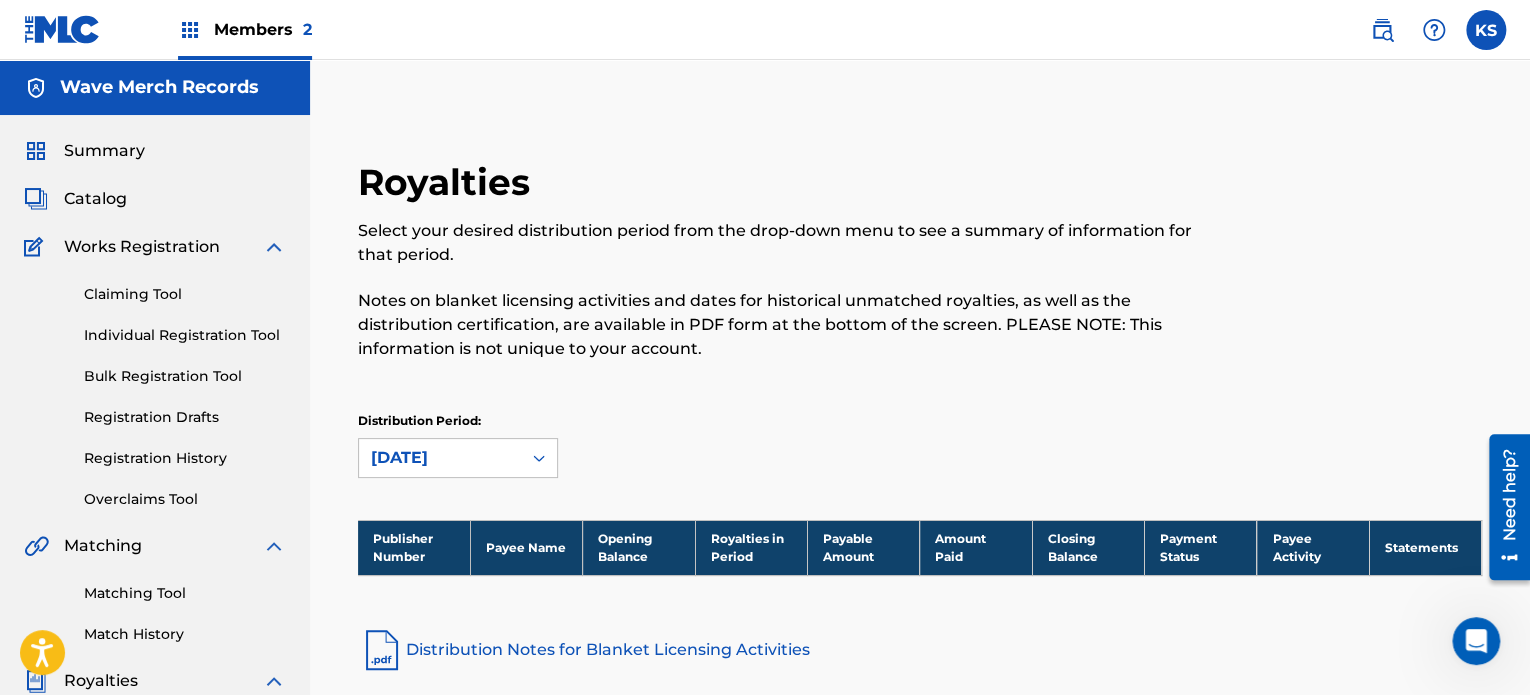 click on "Claiming Tool" at bounding box center [185, 294] 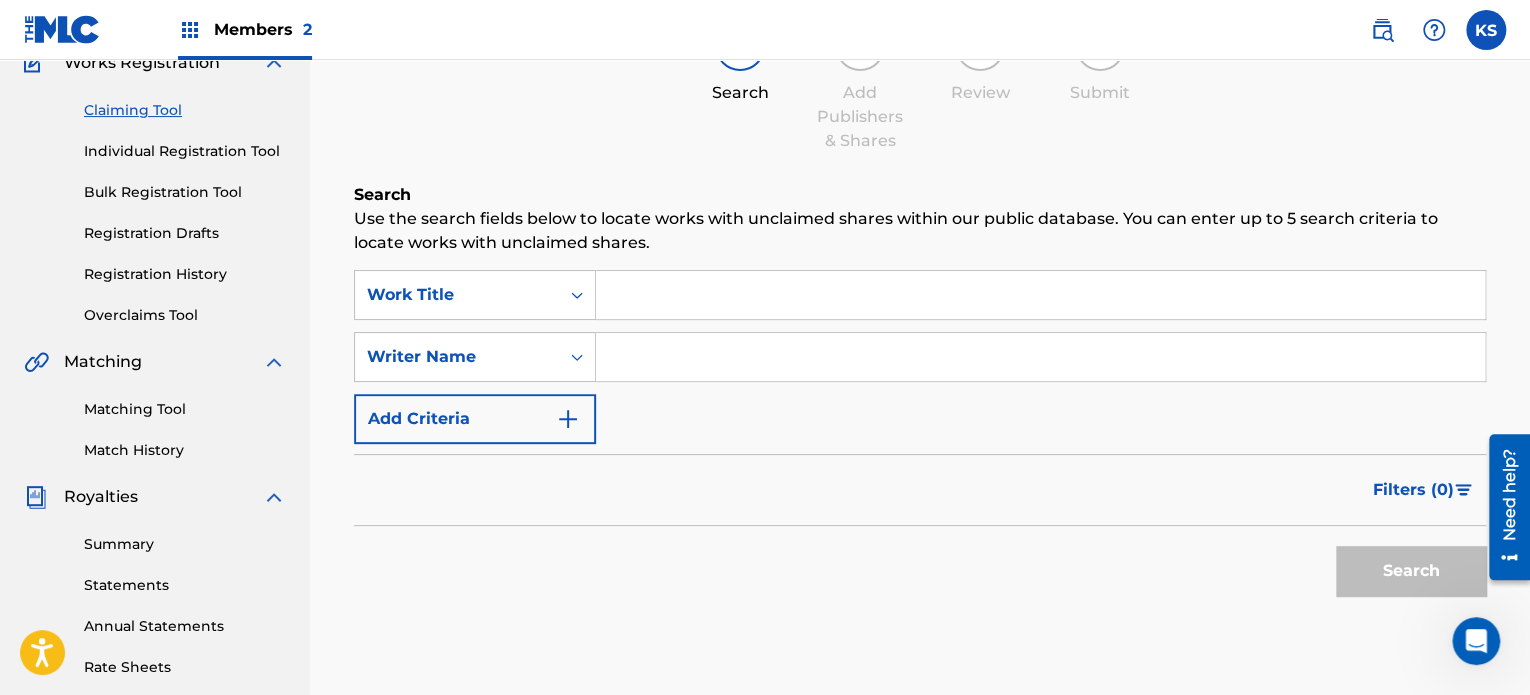 scroll, scrollTop: 0, scrollLeft: 0, axis: both 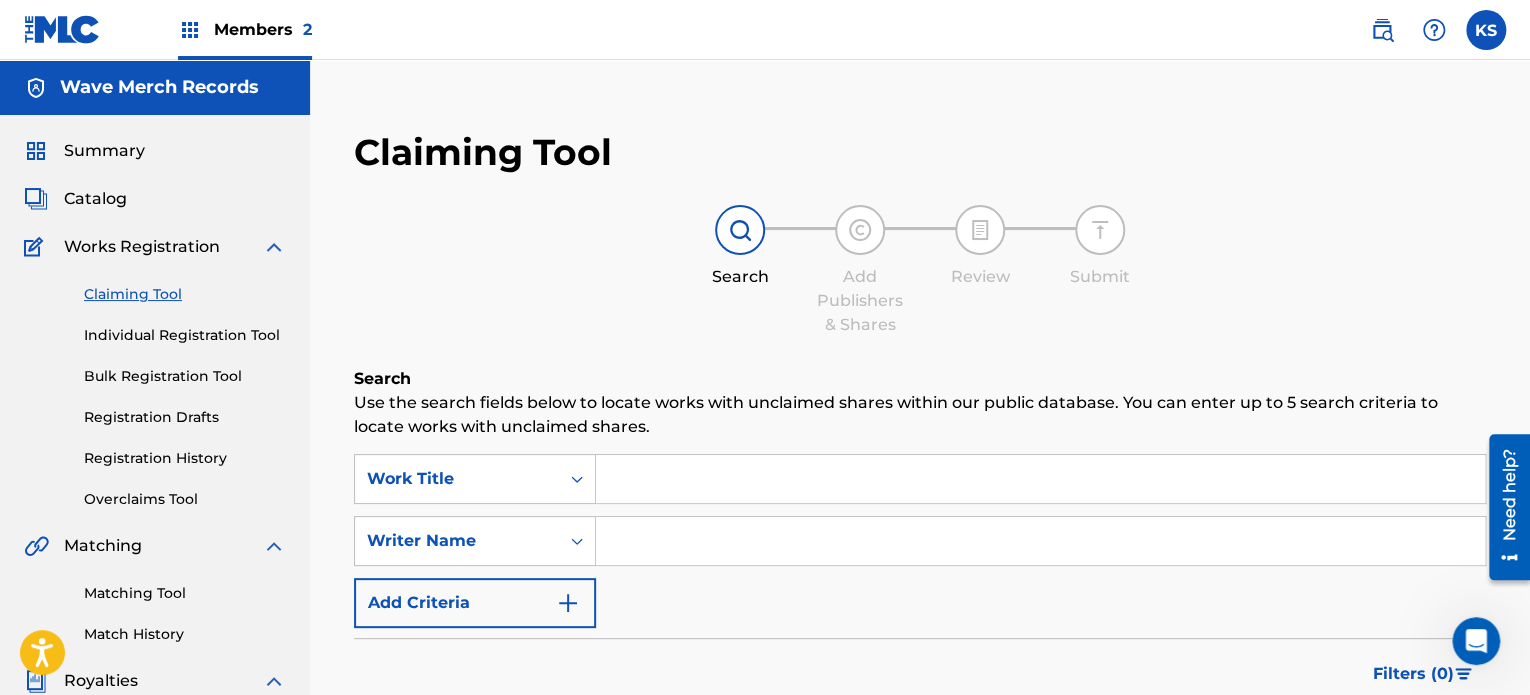 click on "Works Registration" at bounding box center (142, 247) 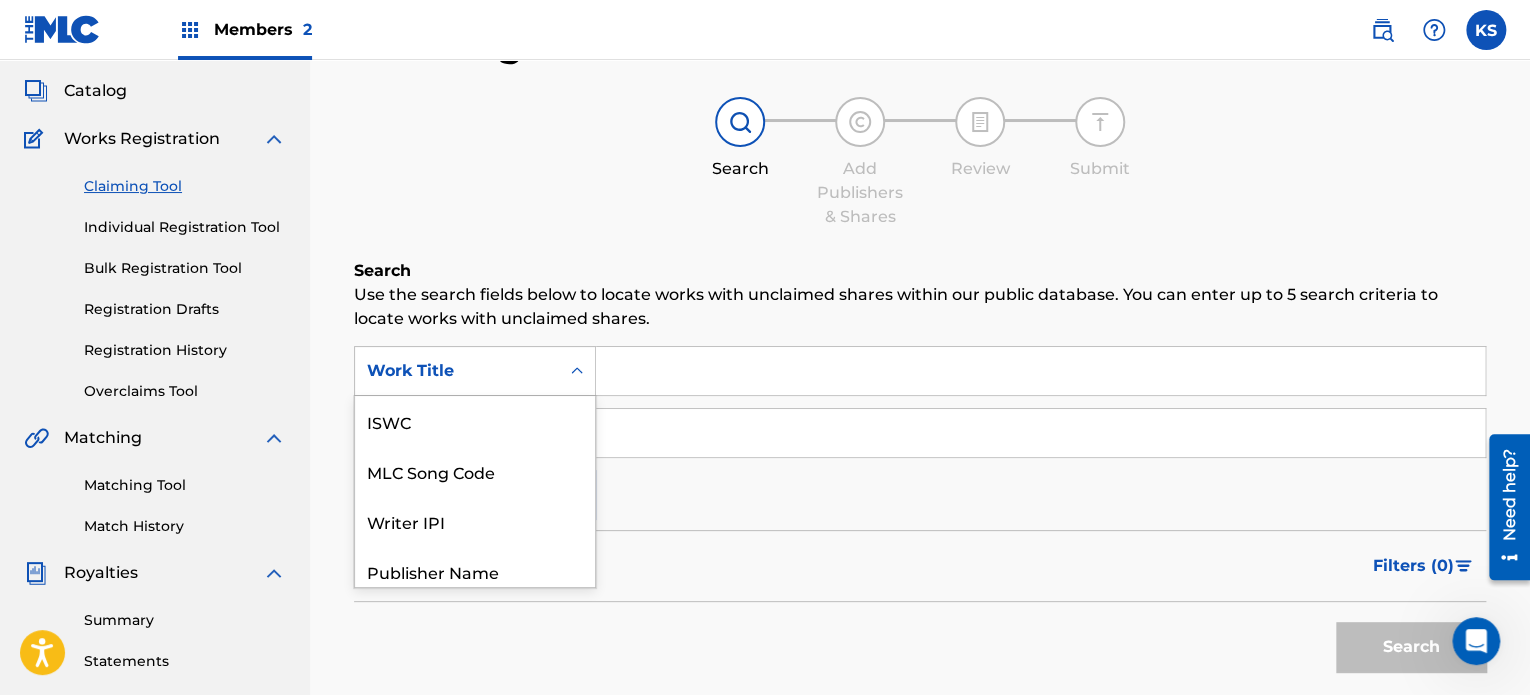 scroll, scrollTop: 109, scrollLeft: 0, axis: vertical 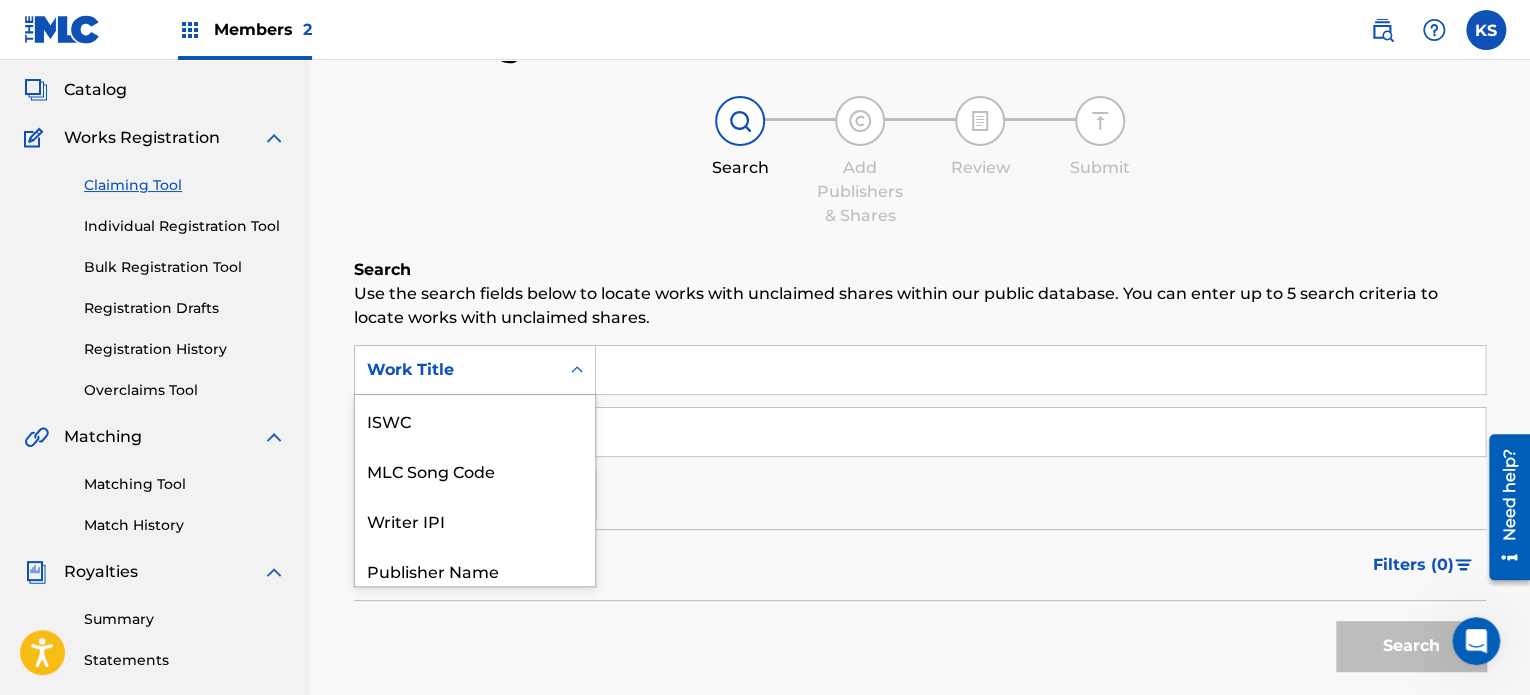 click at bounding box center [577, 370] 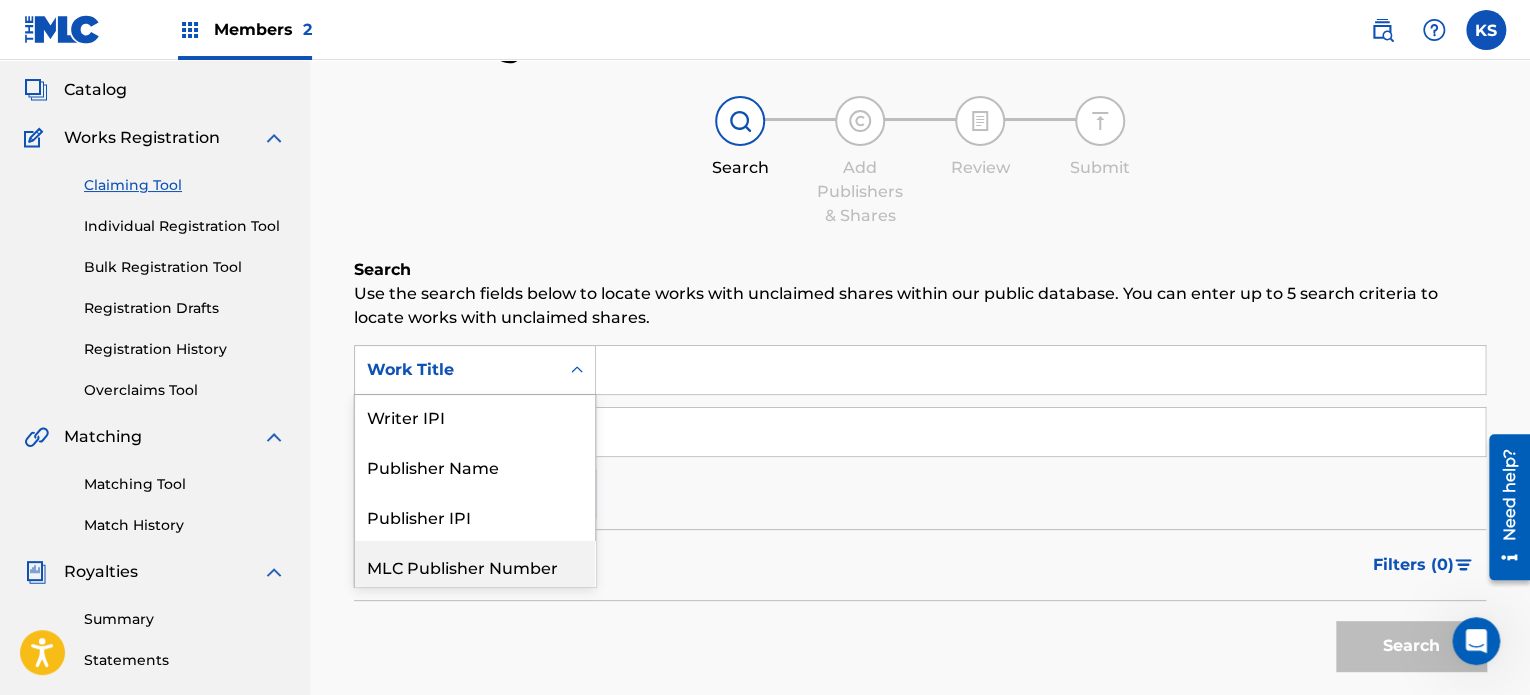 scroll, scrollTop: 74, scrollLeft: 0, axis: vertical 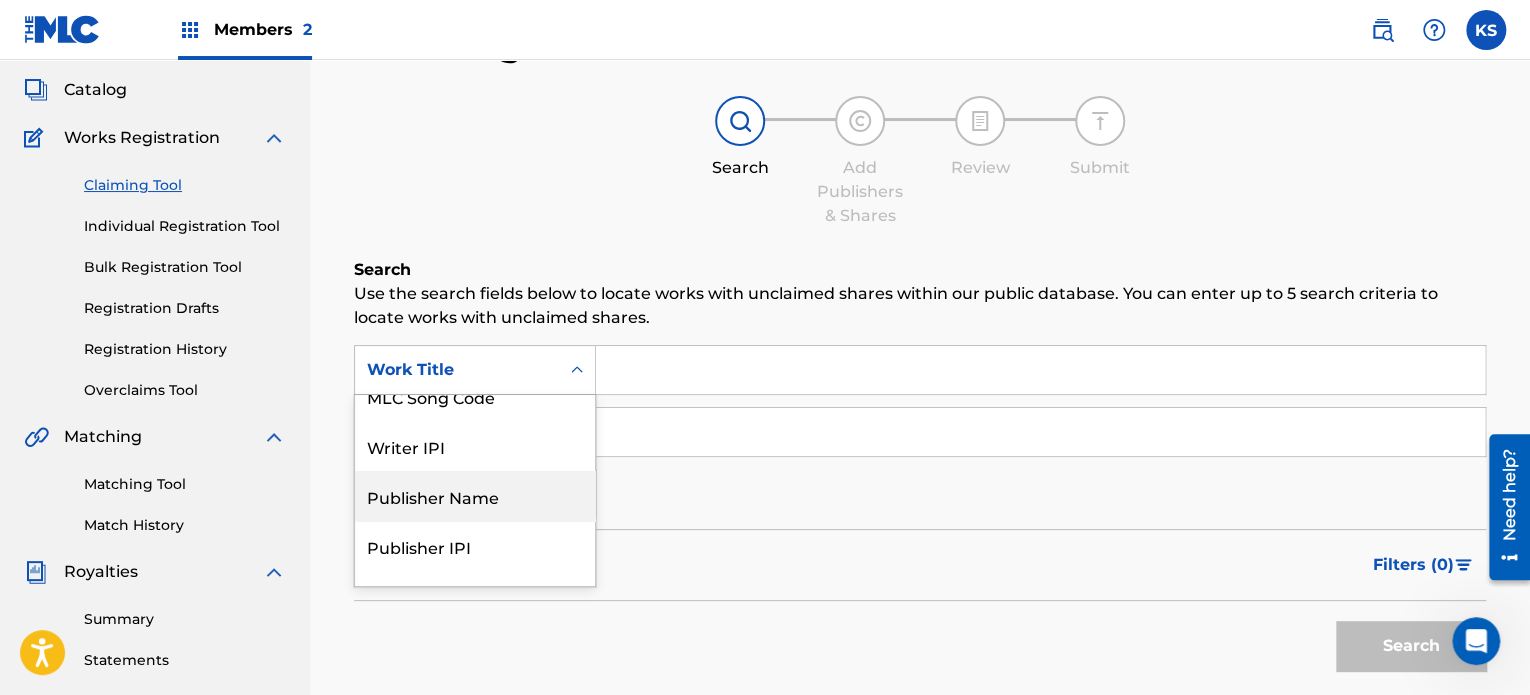 click on "Publisher Name" at bounding box center (475, 496) 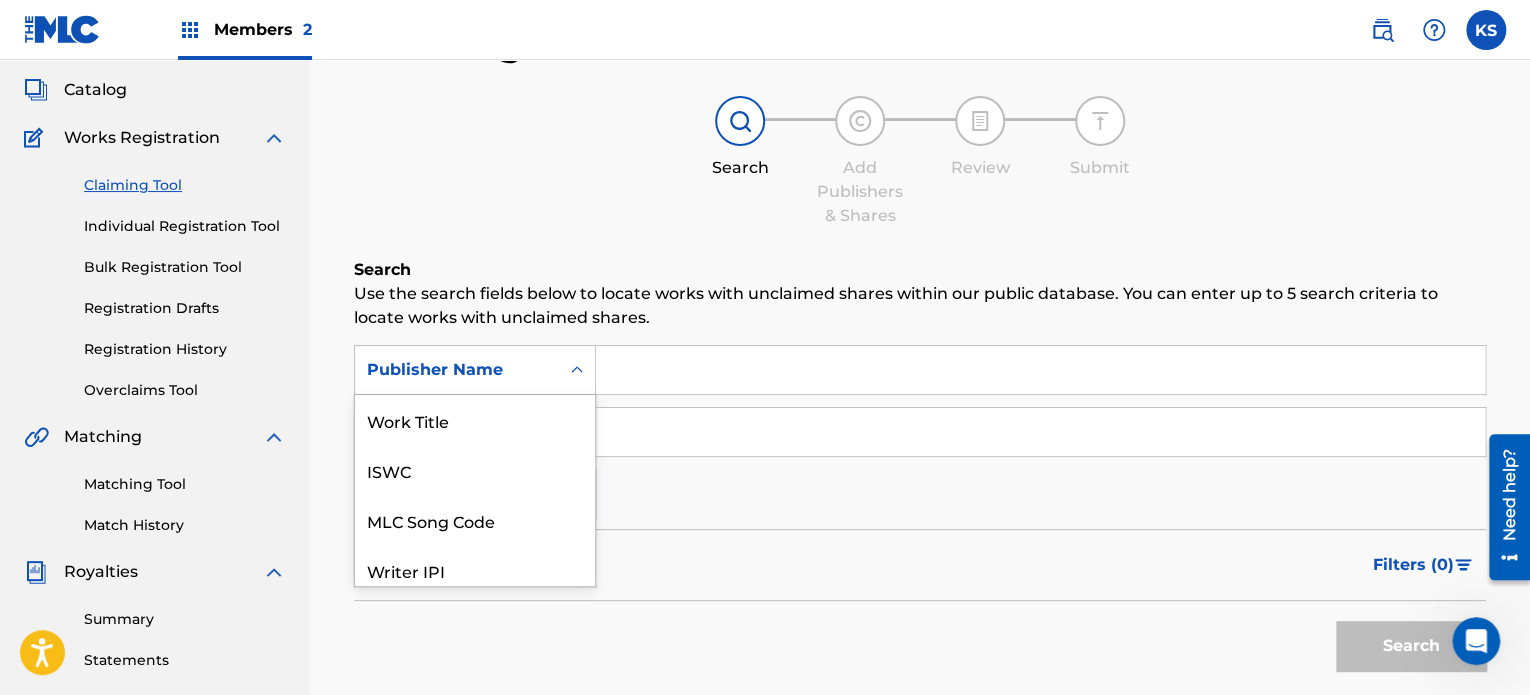 click on "Publisher Name" at bounding box center (457, 370) 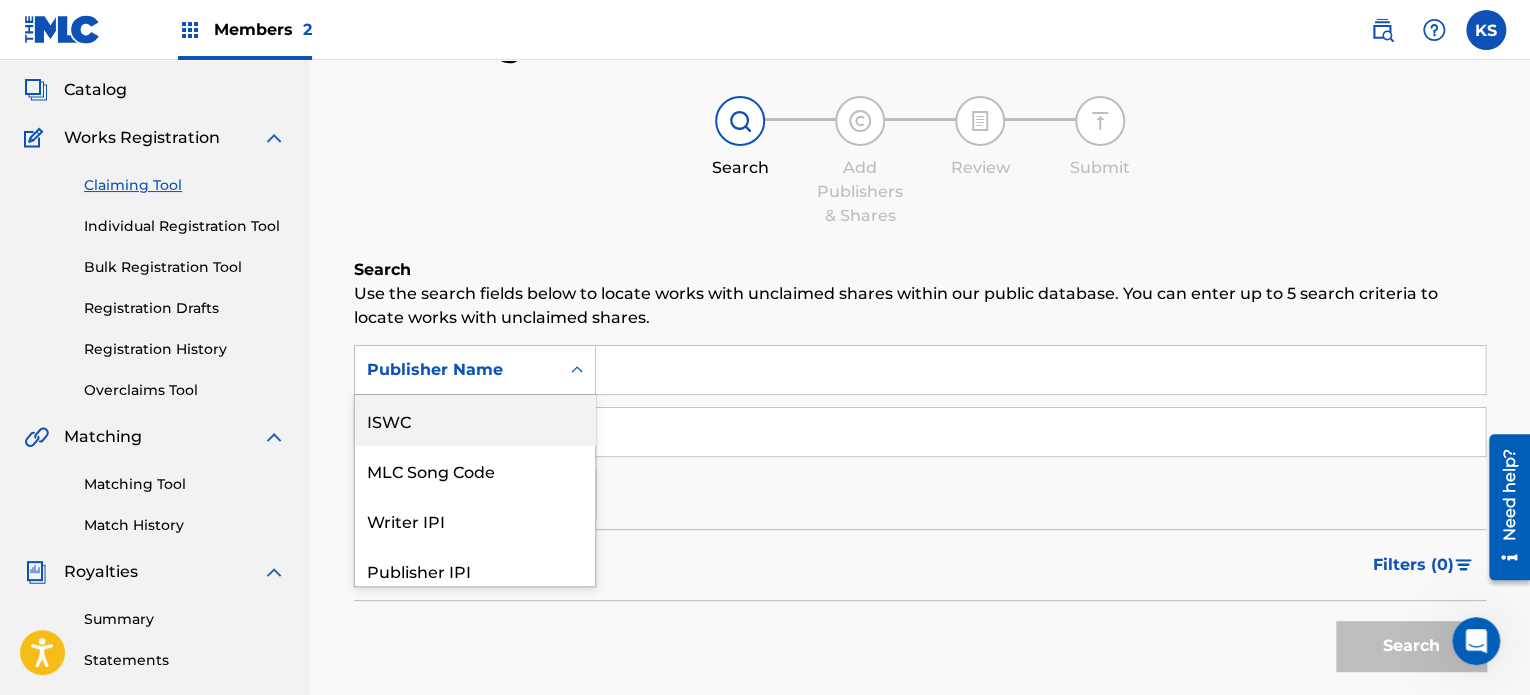 click on "ISWC" at bounding box center (475, 420) 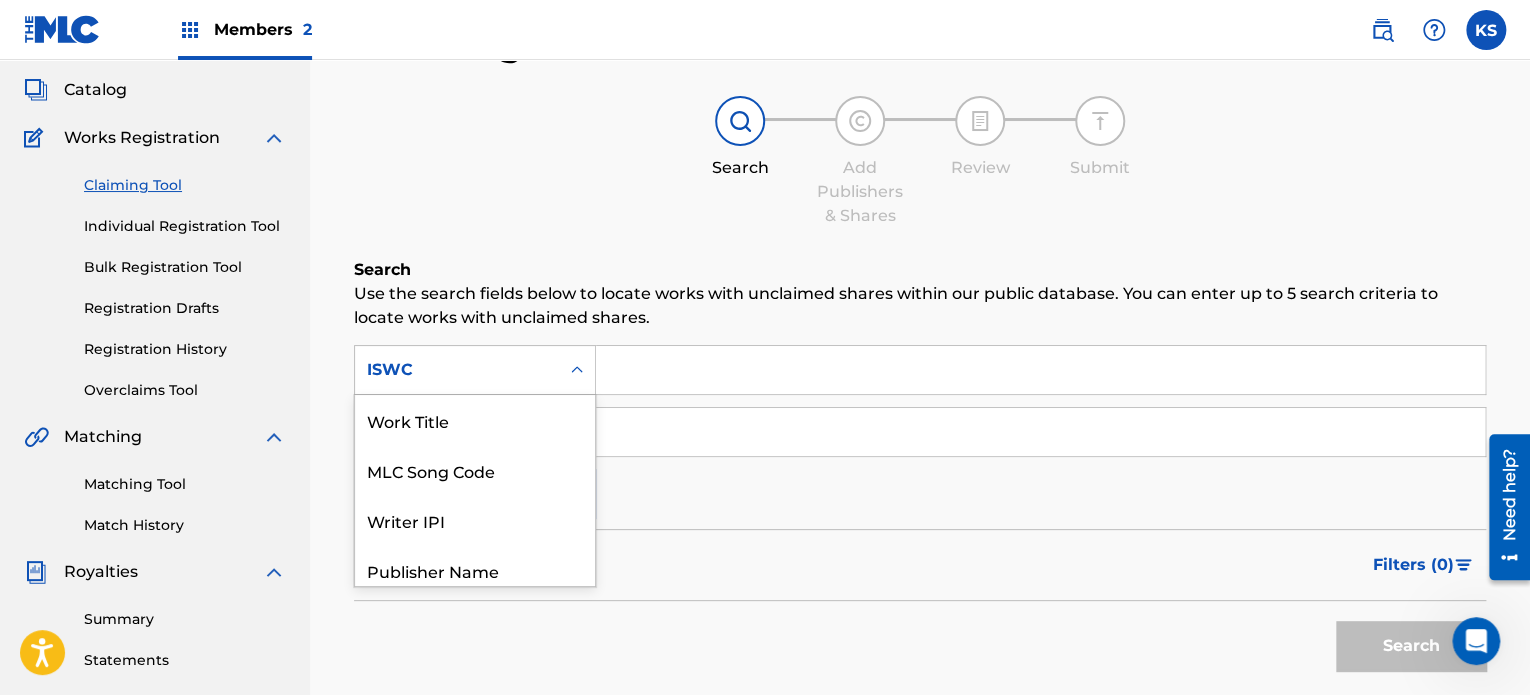 click on "ISWC" at bounding box center (457, 370) 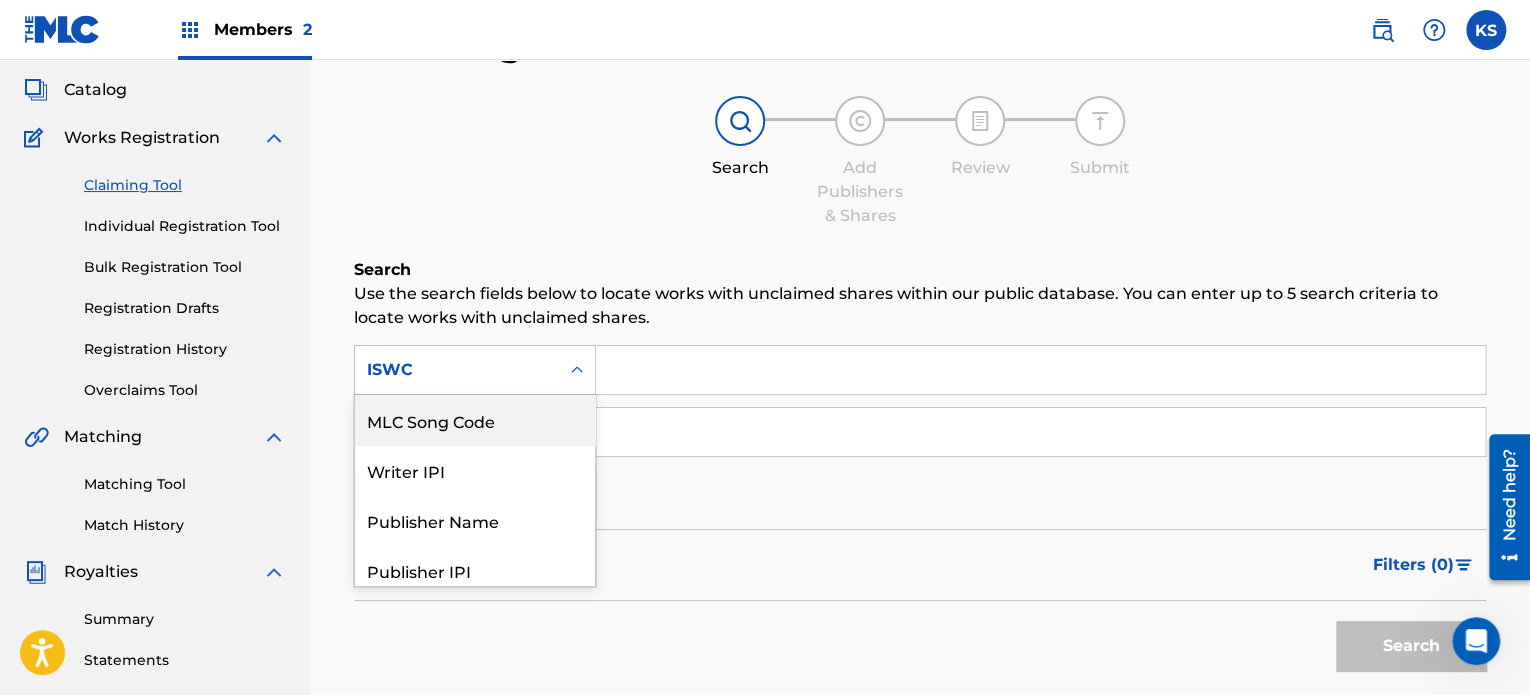 scroll, scrollTop: 0, scrollLeft: 0, axis: both 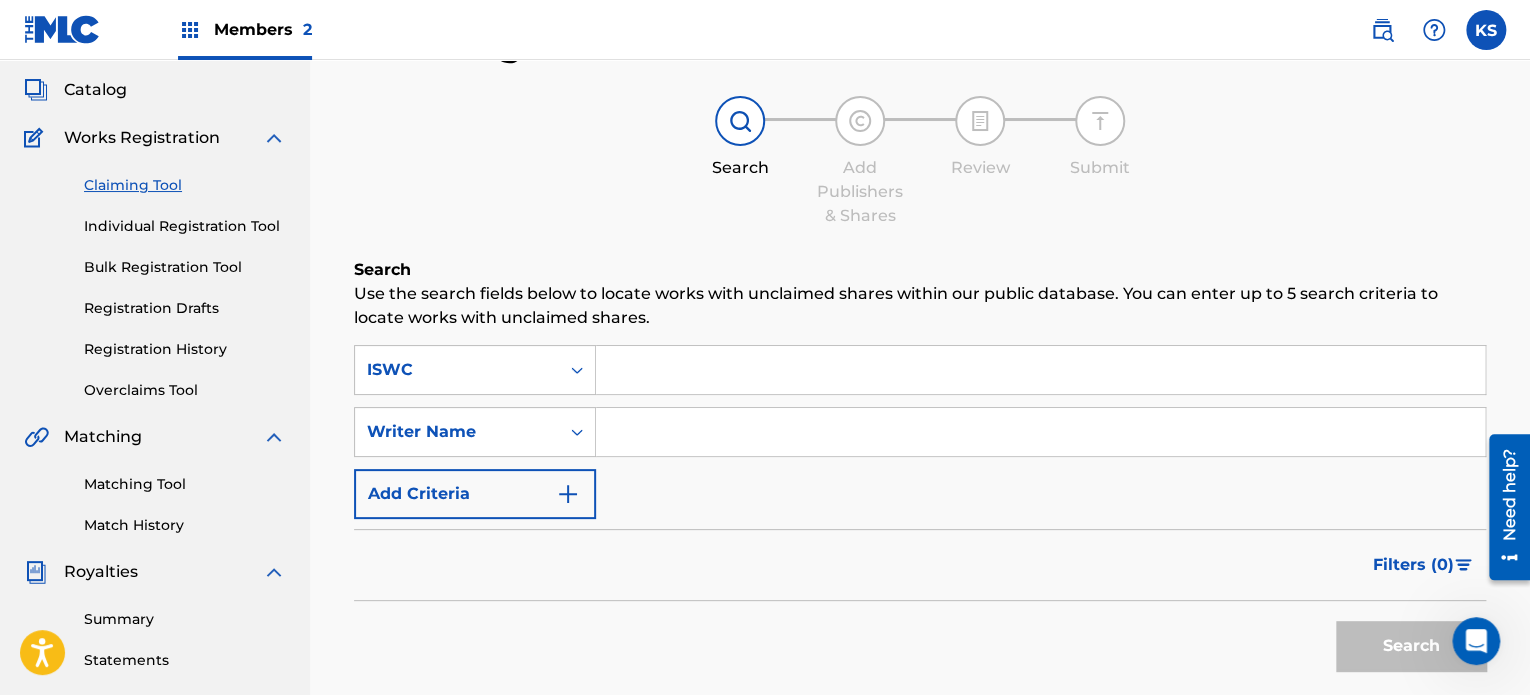 click on "Search" at bounding box center [920, 641] 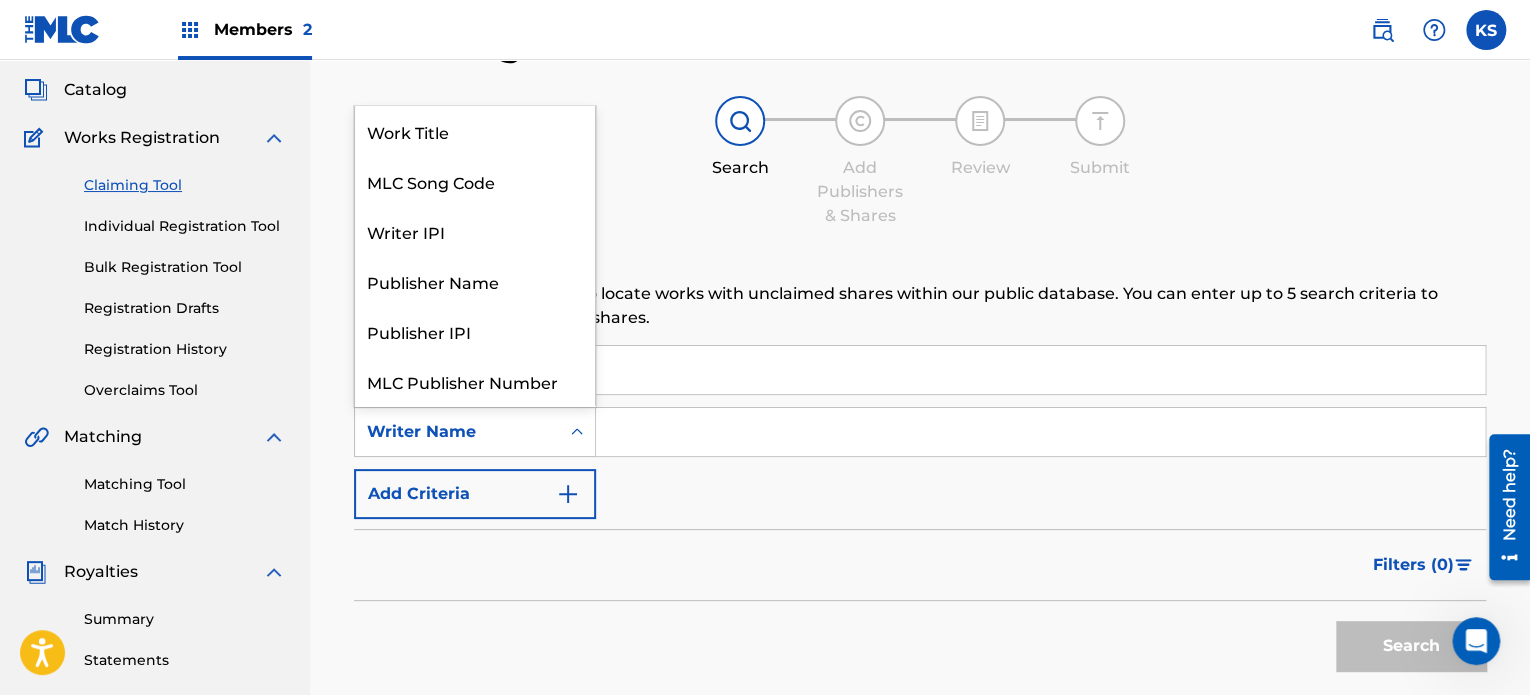click on "Writer Name" at bounding box center [457, 432] 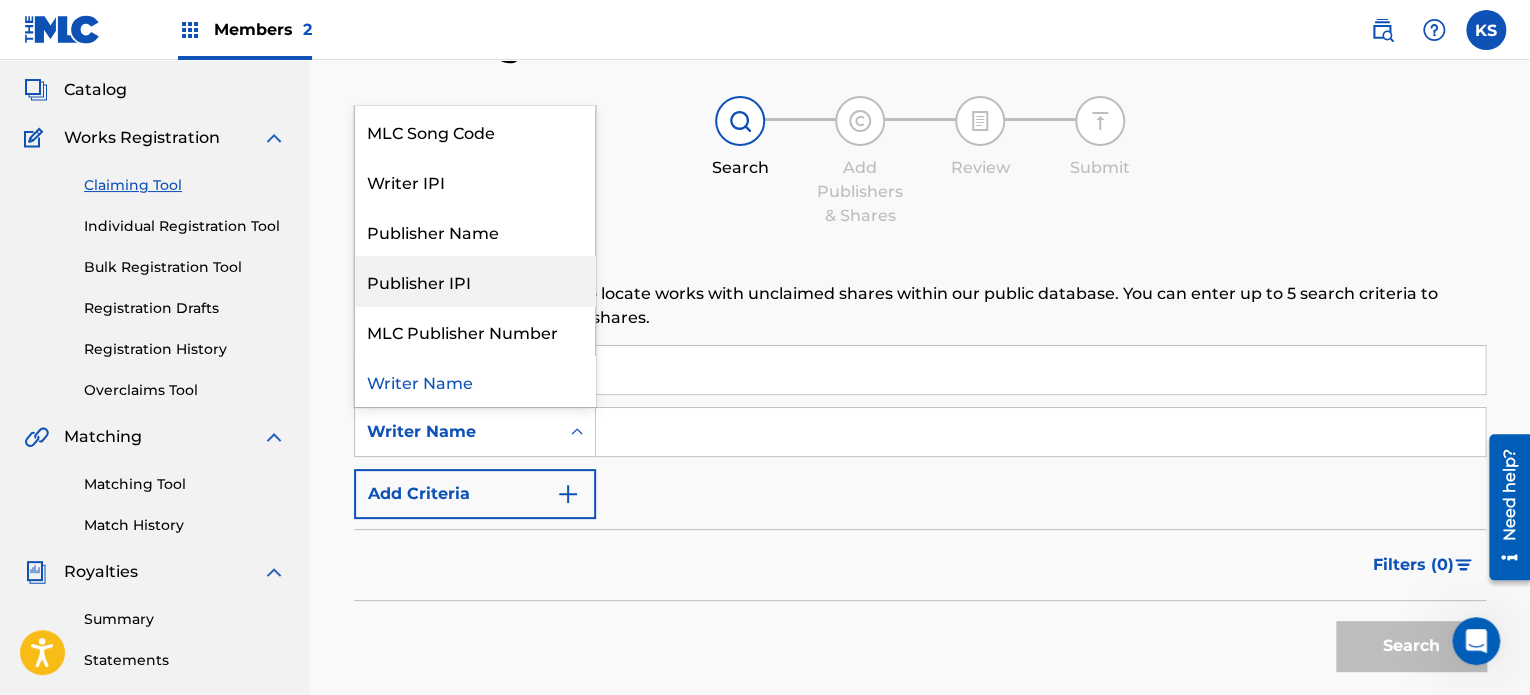 scroll, scrollTop: 0, scrollLeft: 0, axis: both 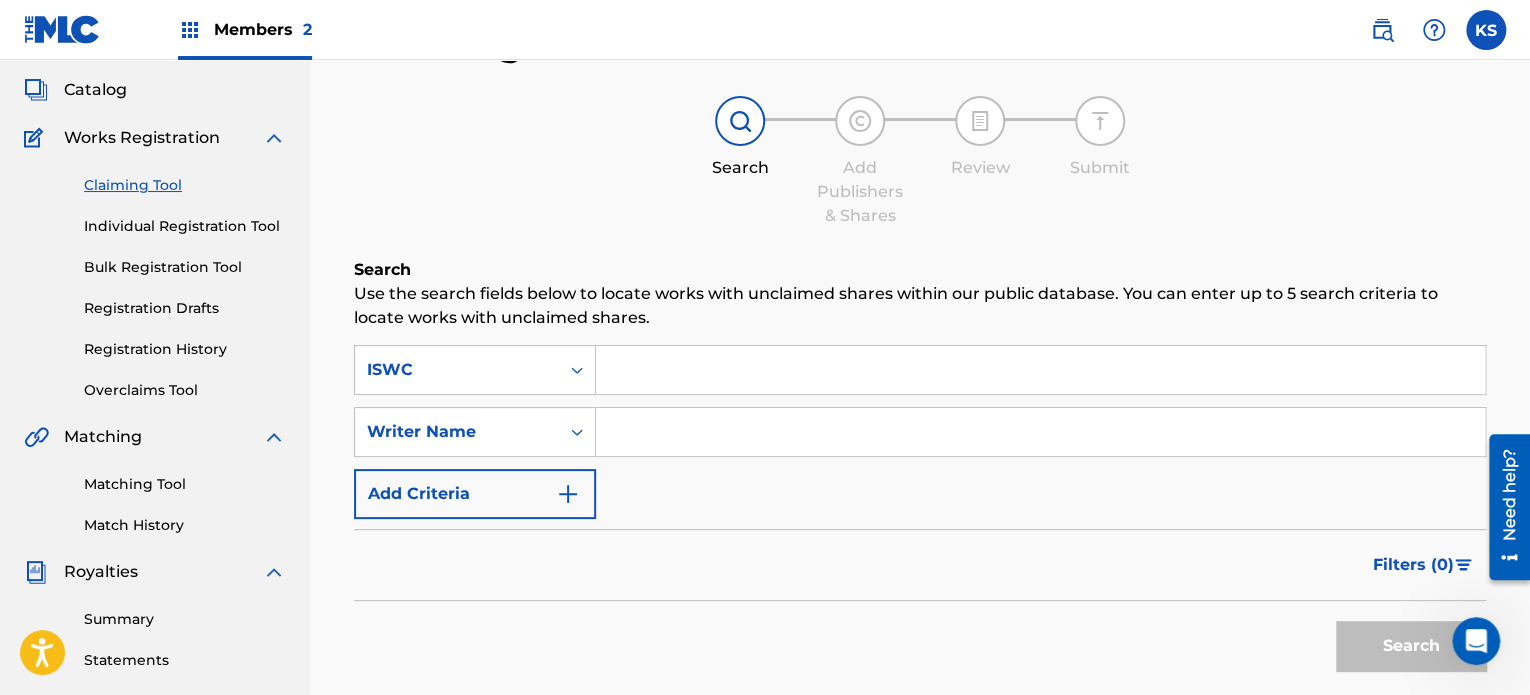 click on "Add Criteria" at bounding box center (475, 494) 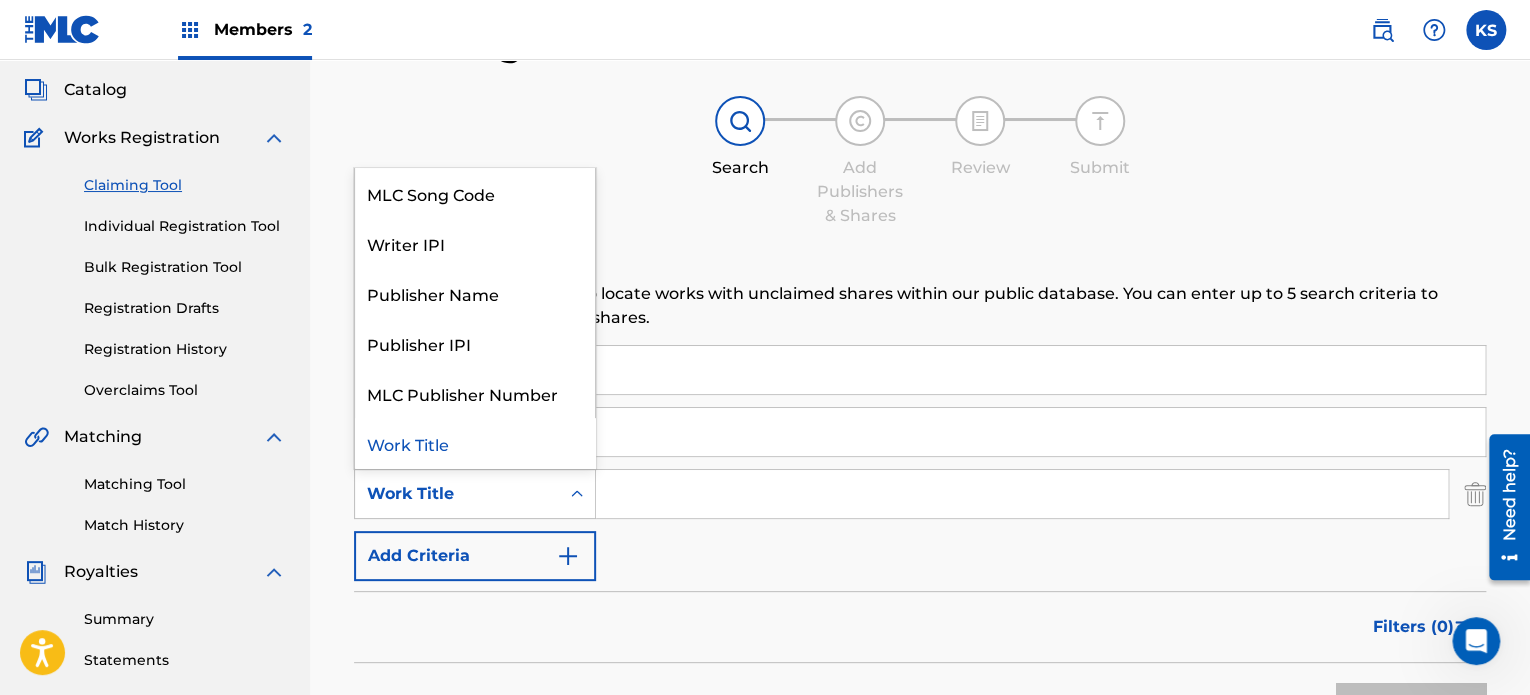 click on "Work Title" at bounding box center (457, 494) 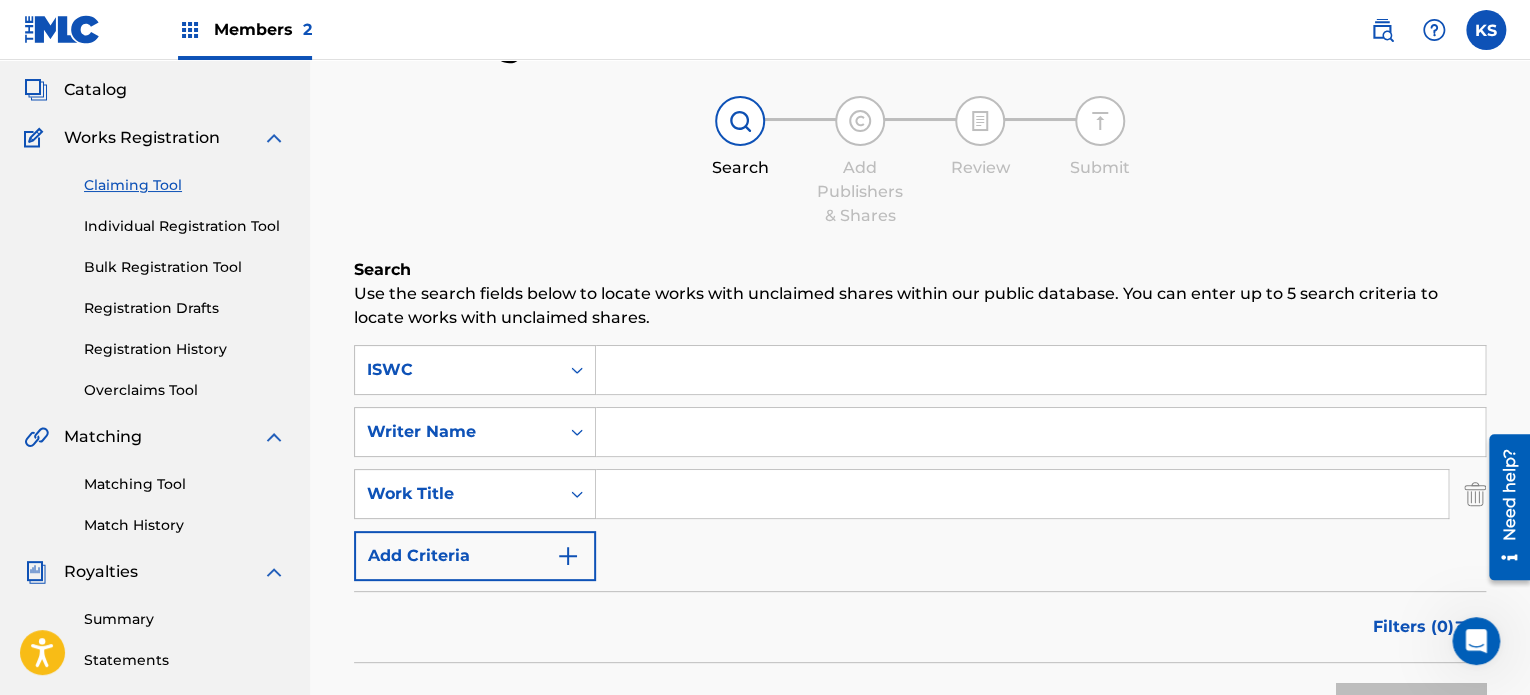 click at bounding box center (568, 556) 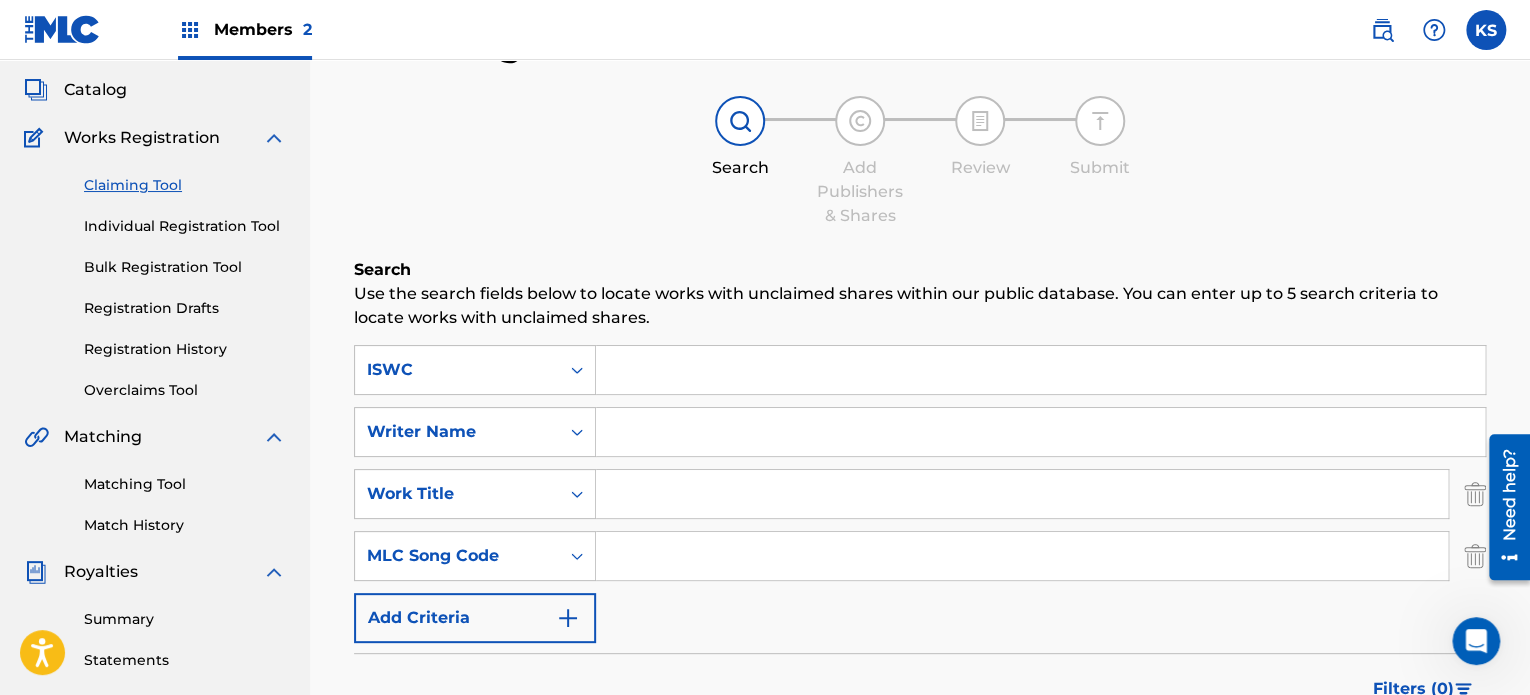 scroll, scrollTop: 132, scrollLeft: 0, axis: vertical 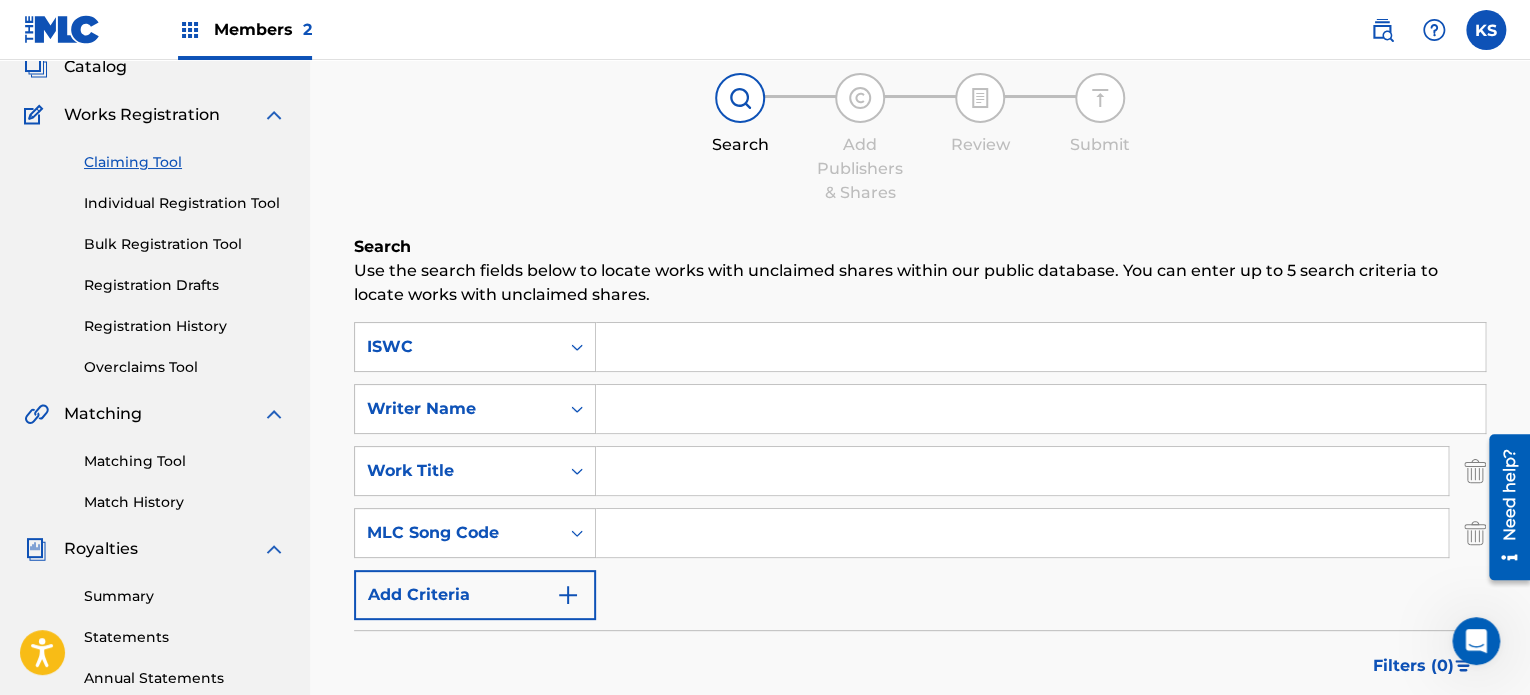 click at bounding box center (1502, 506) 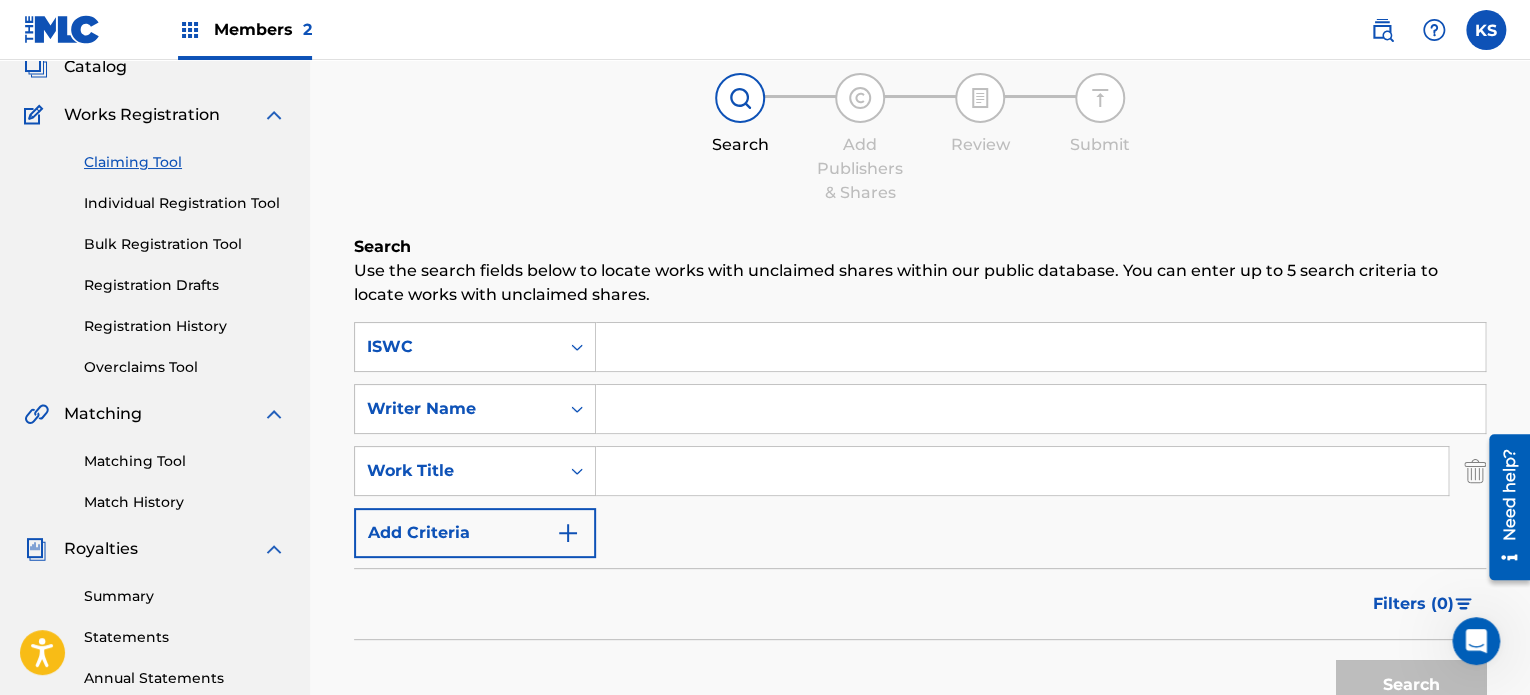 click at bounding box center (1502, 506) 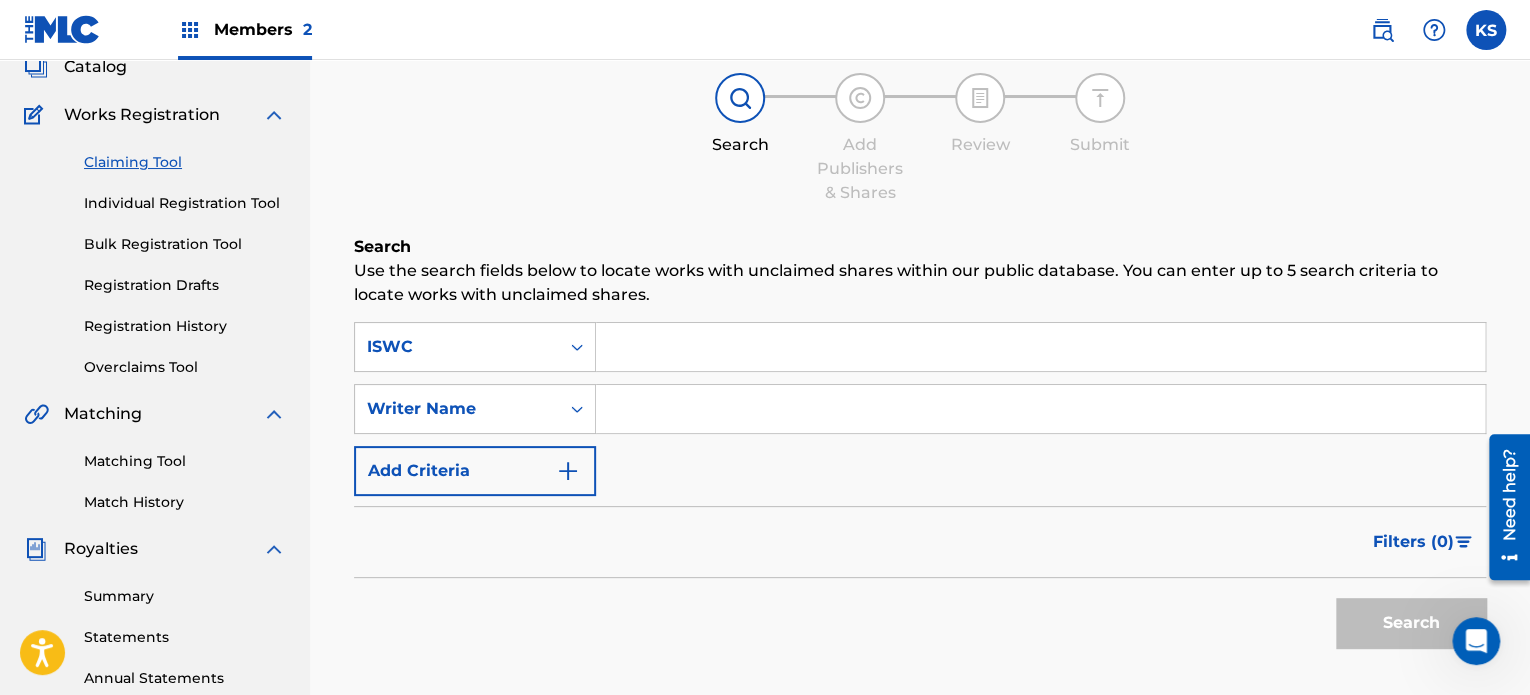 click at bounding box center (1040, 347) 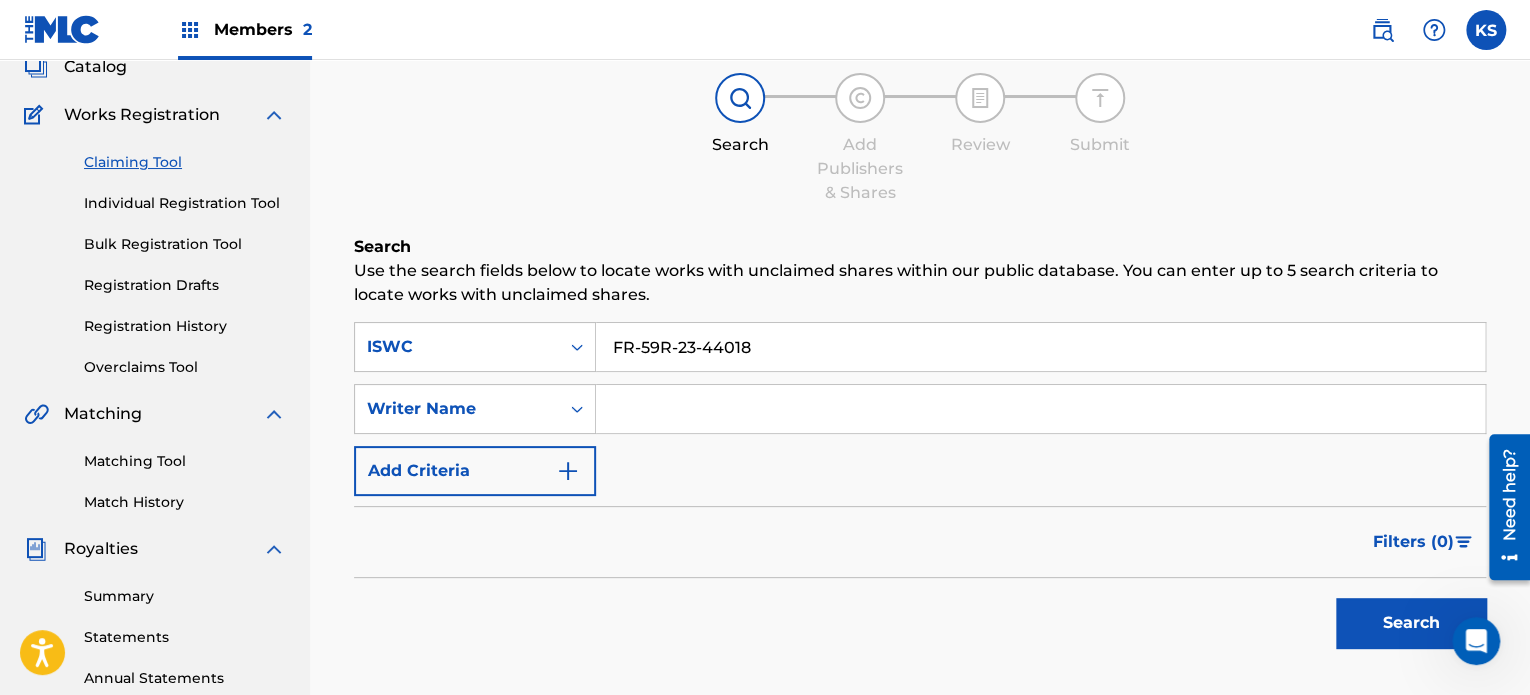 click on "Search" at bounding box center [1411, 623] 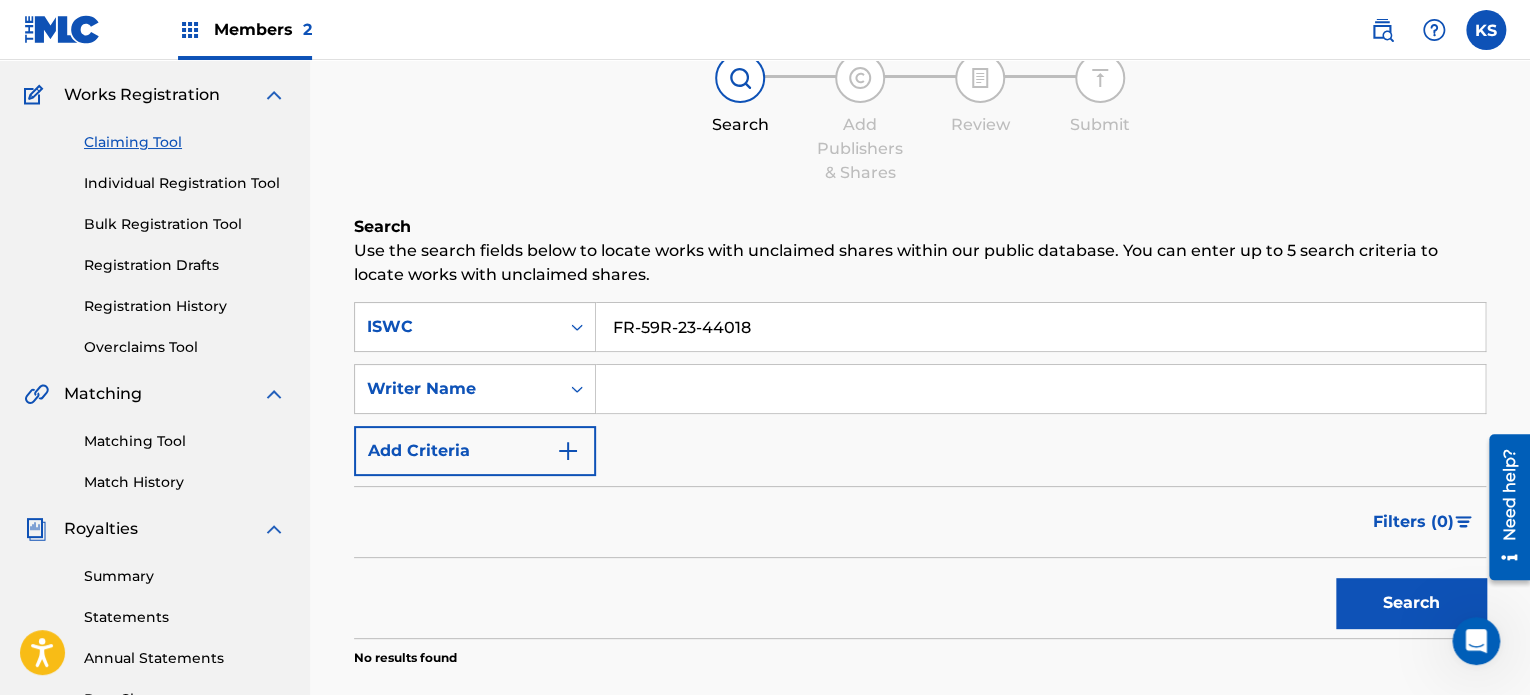 scroll, scrollTop: 132, scrollLeft: 0, axis: vertical 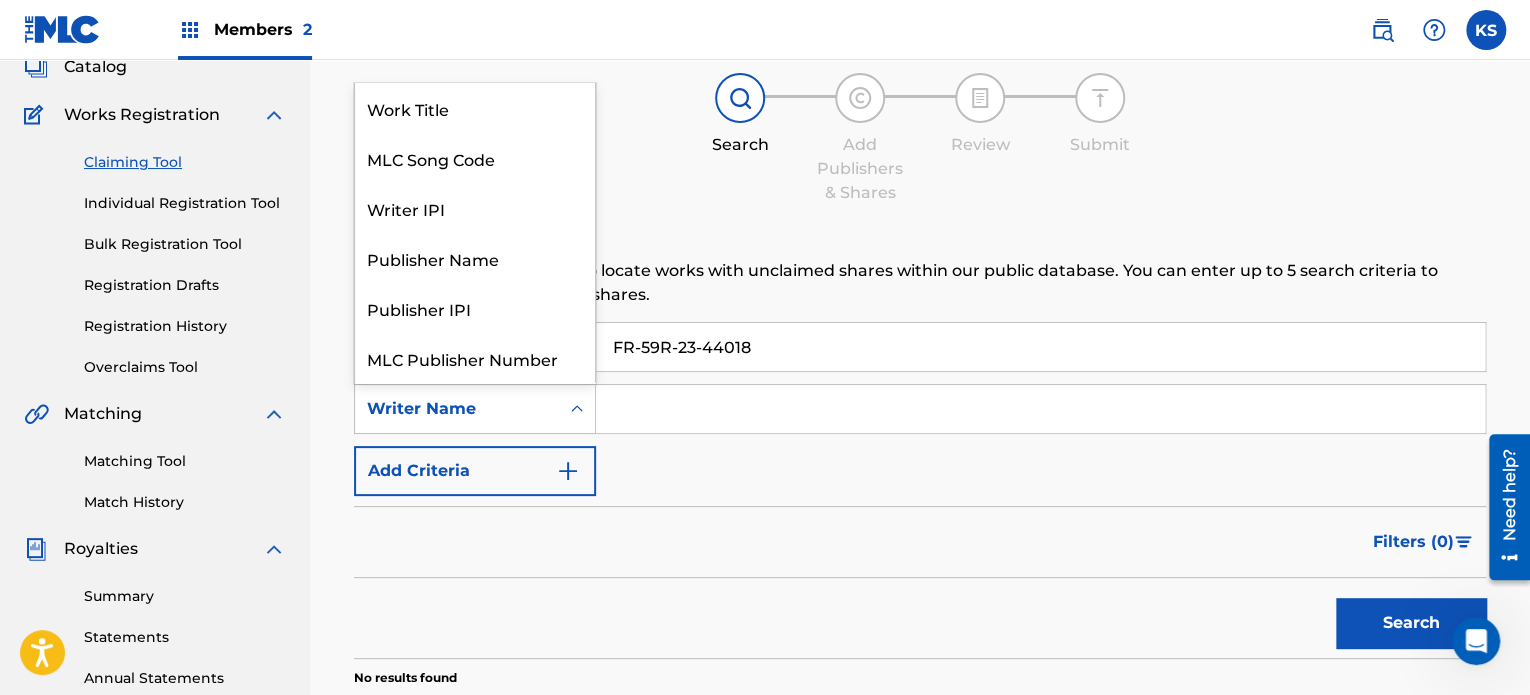 click at bounding box center (577, 409) 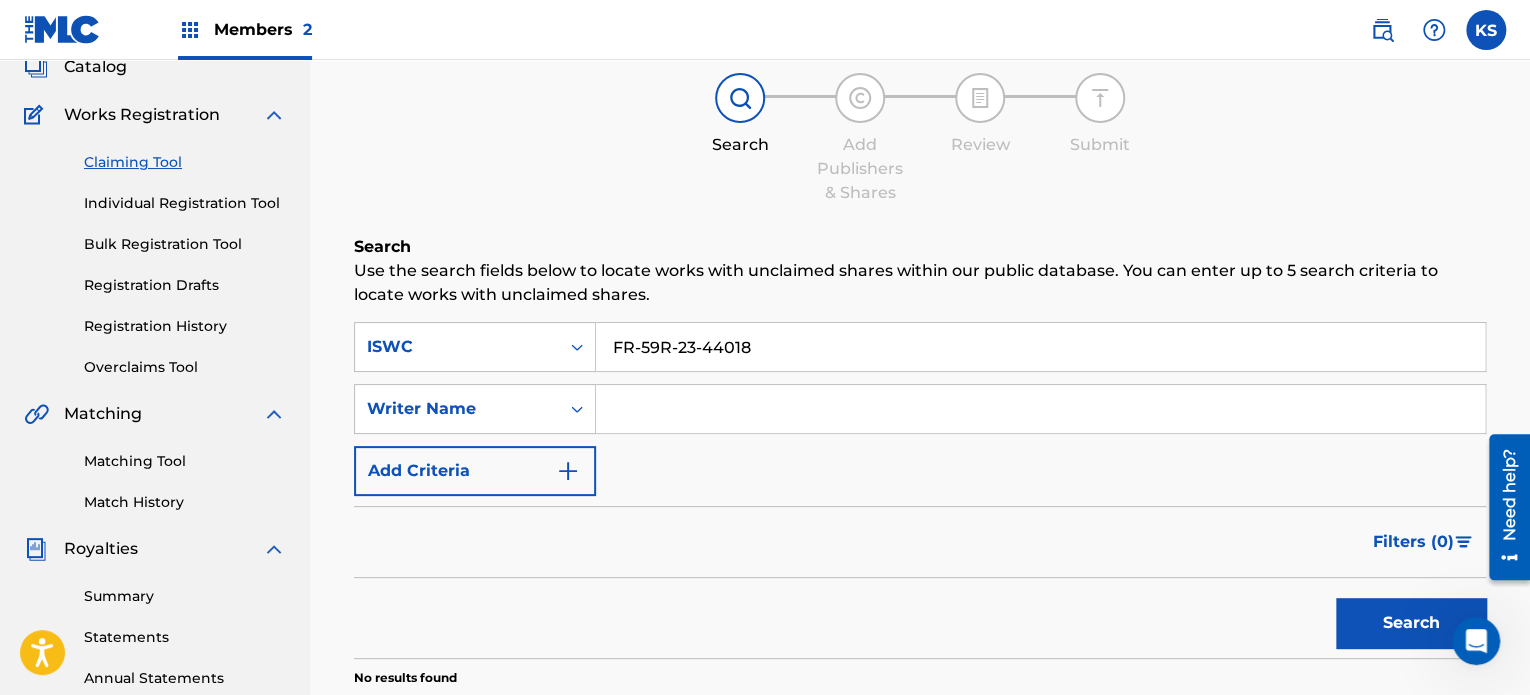 click on "FR-59R-23-44018" at bounding box center [1041, 347] 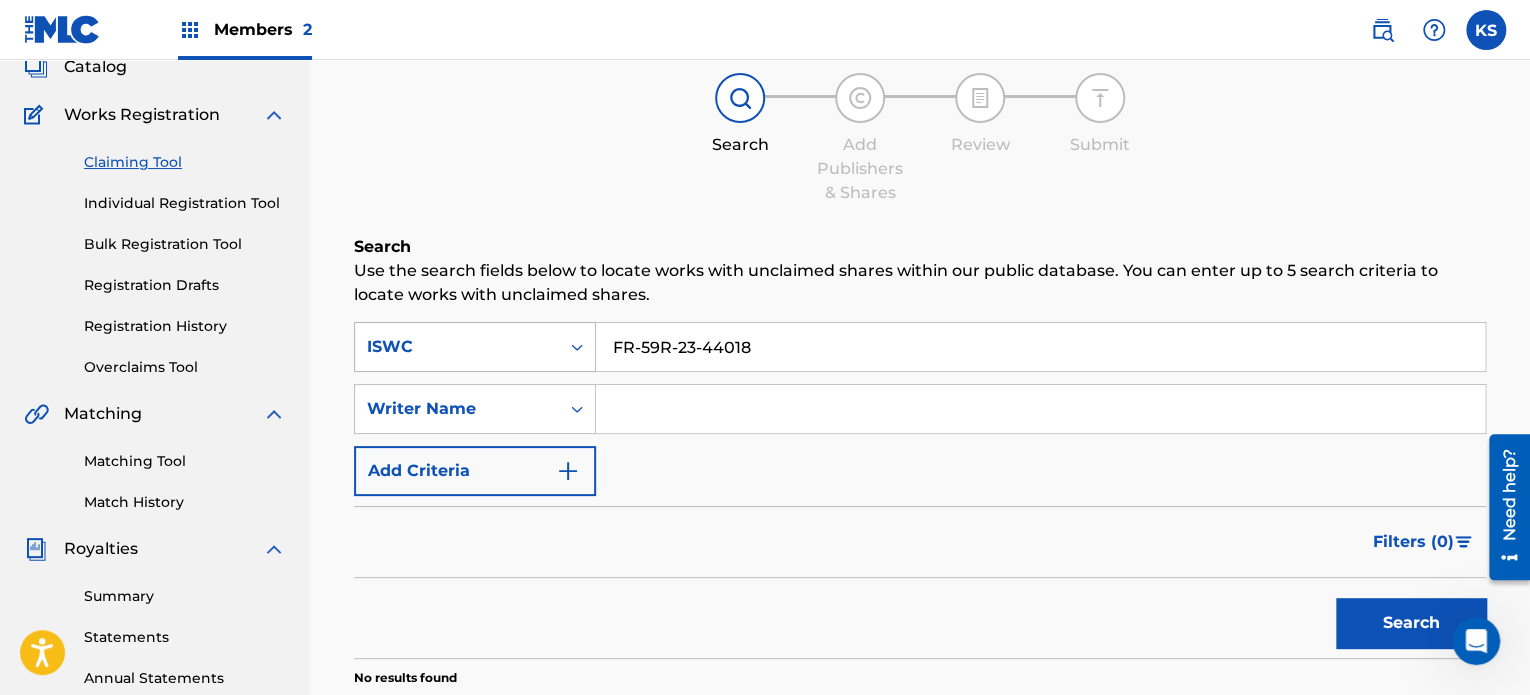 drag, startPoint x: 776, startPoint y: 365, endPoint x: 544, endPoint y: 336, distance: 233.80548 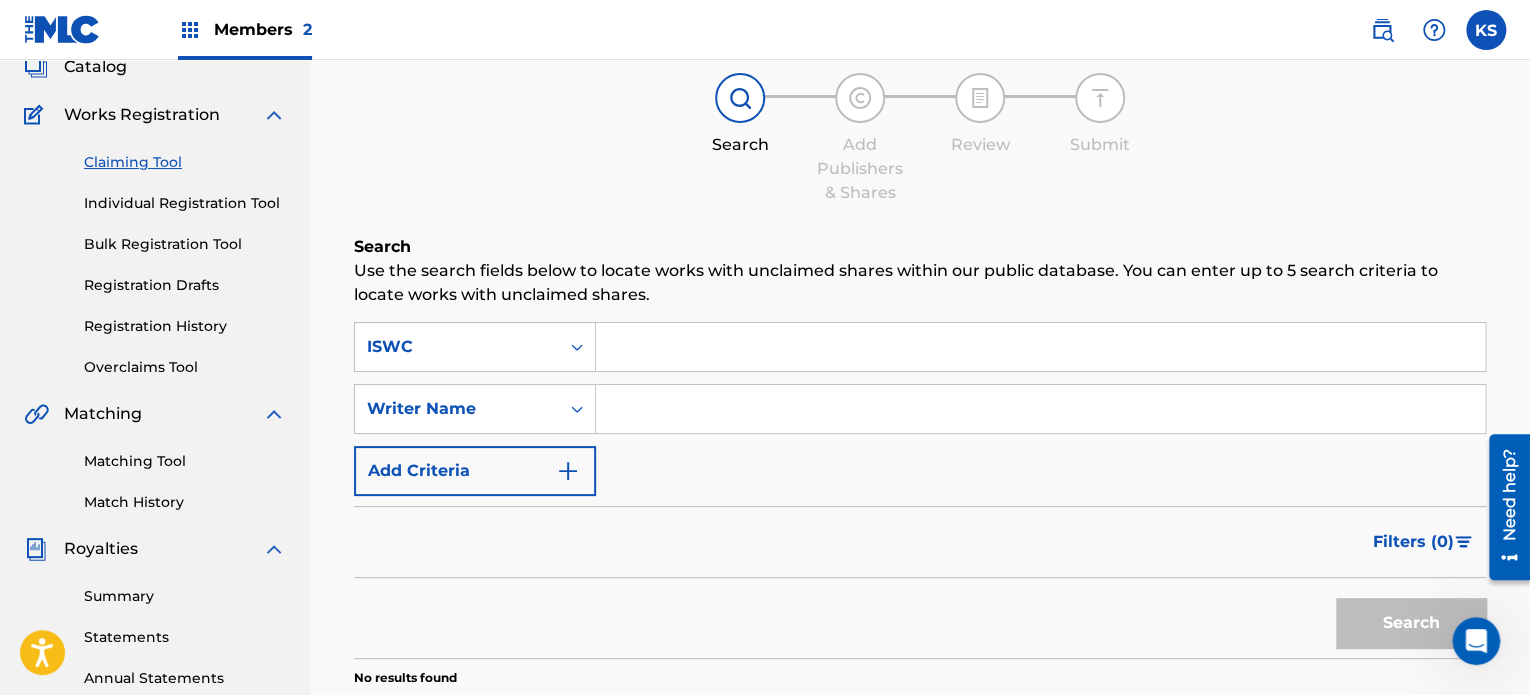 type 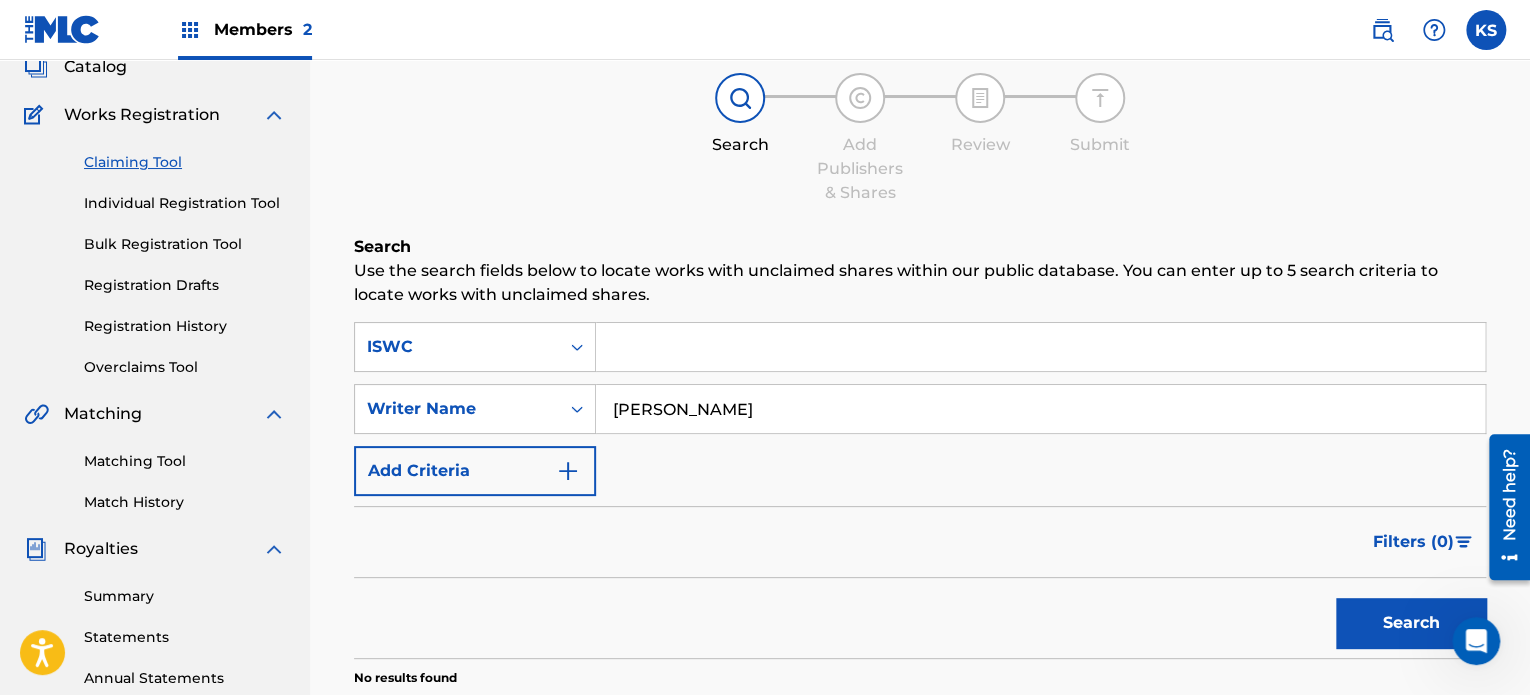 click on "Search" at bounding box center (1411, 623) 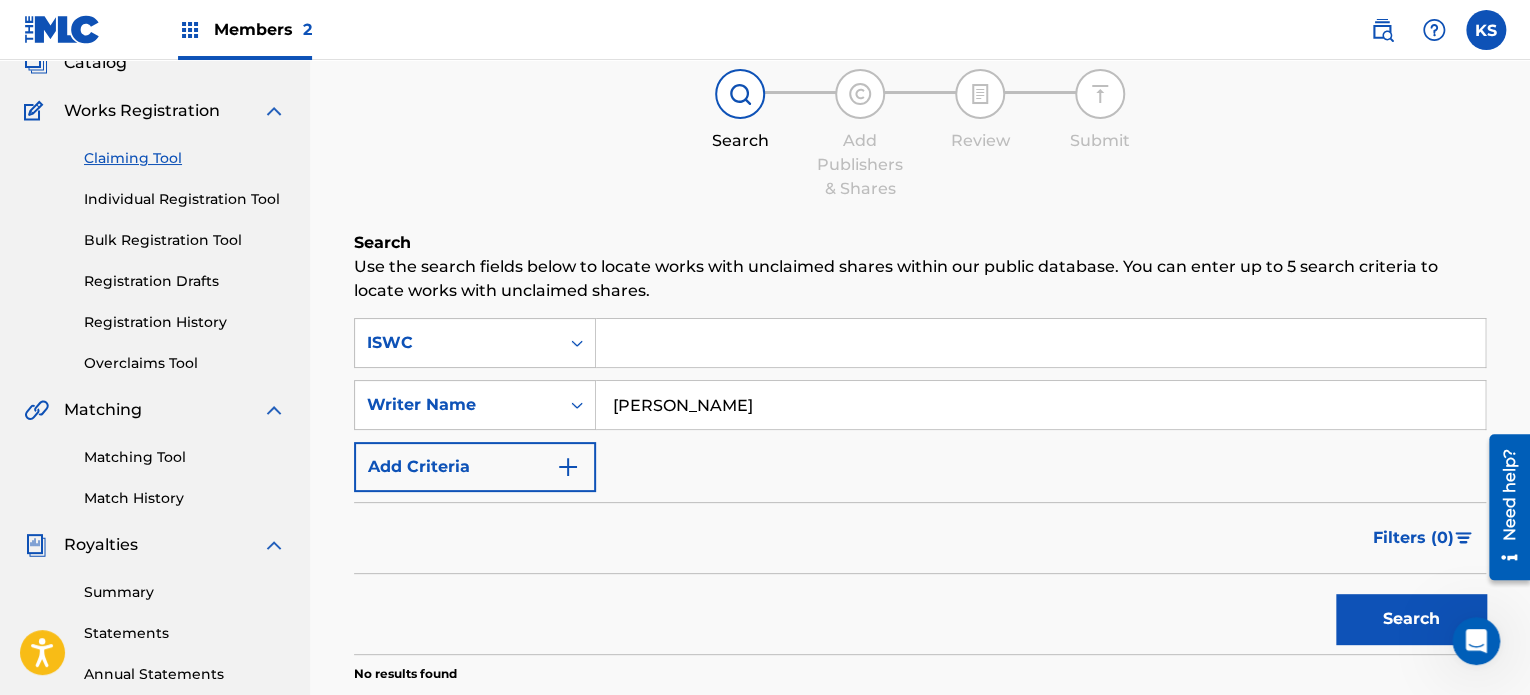 scroll, scrollTop: 138, scrollLeft: 0, axis: vertical 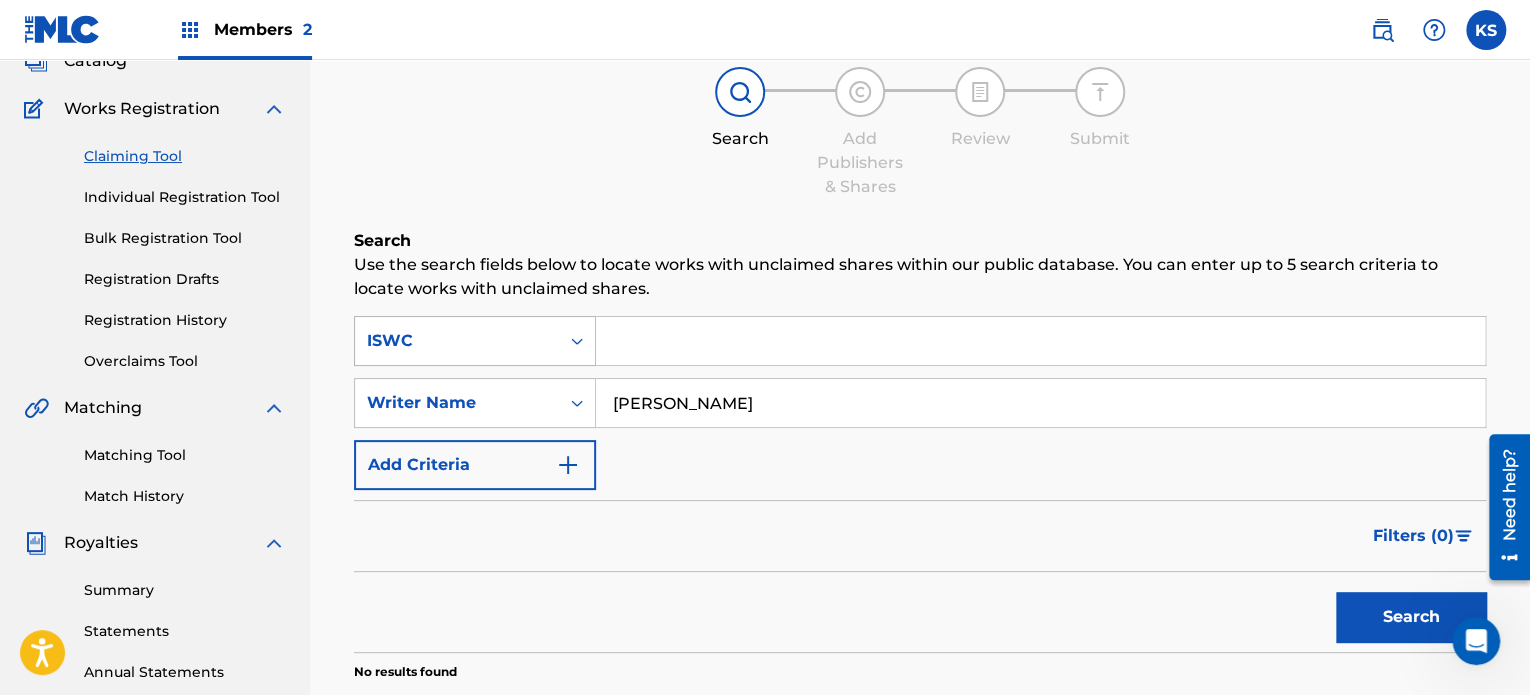click at bounding box center [577, 341] 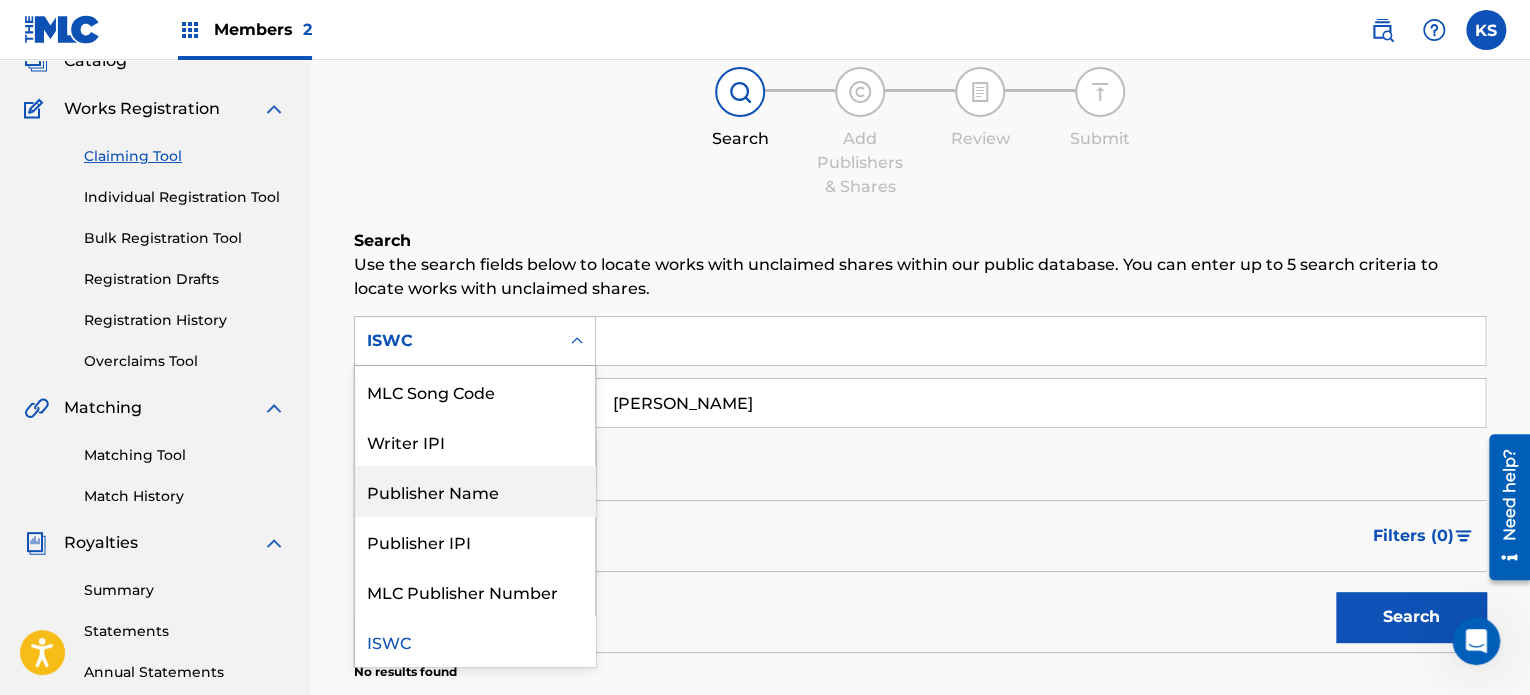 scroll, scrollTop: 0, scrollLeft: 0, axis: both 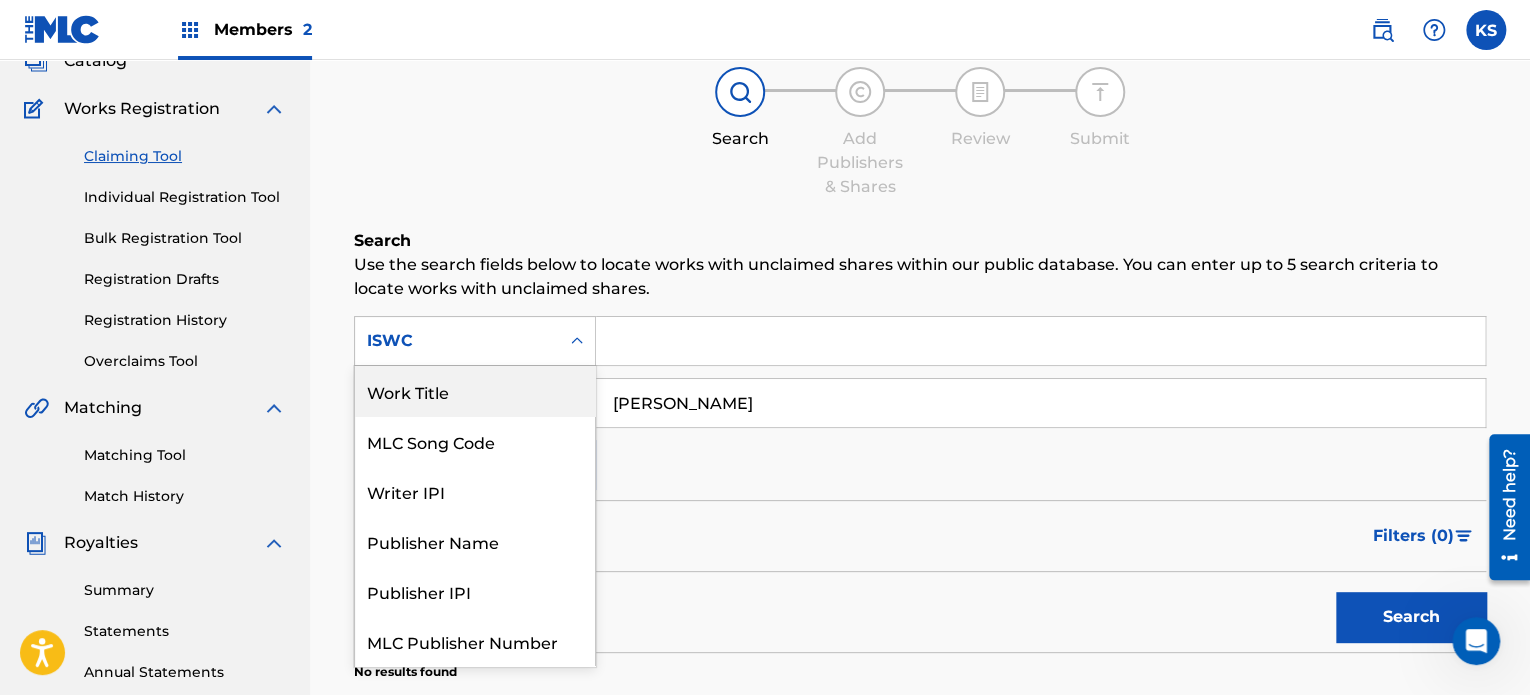 click on "Work Title" at bounding box center (475, 391) 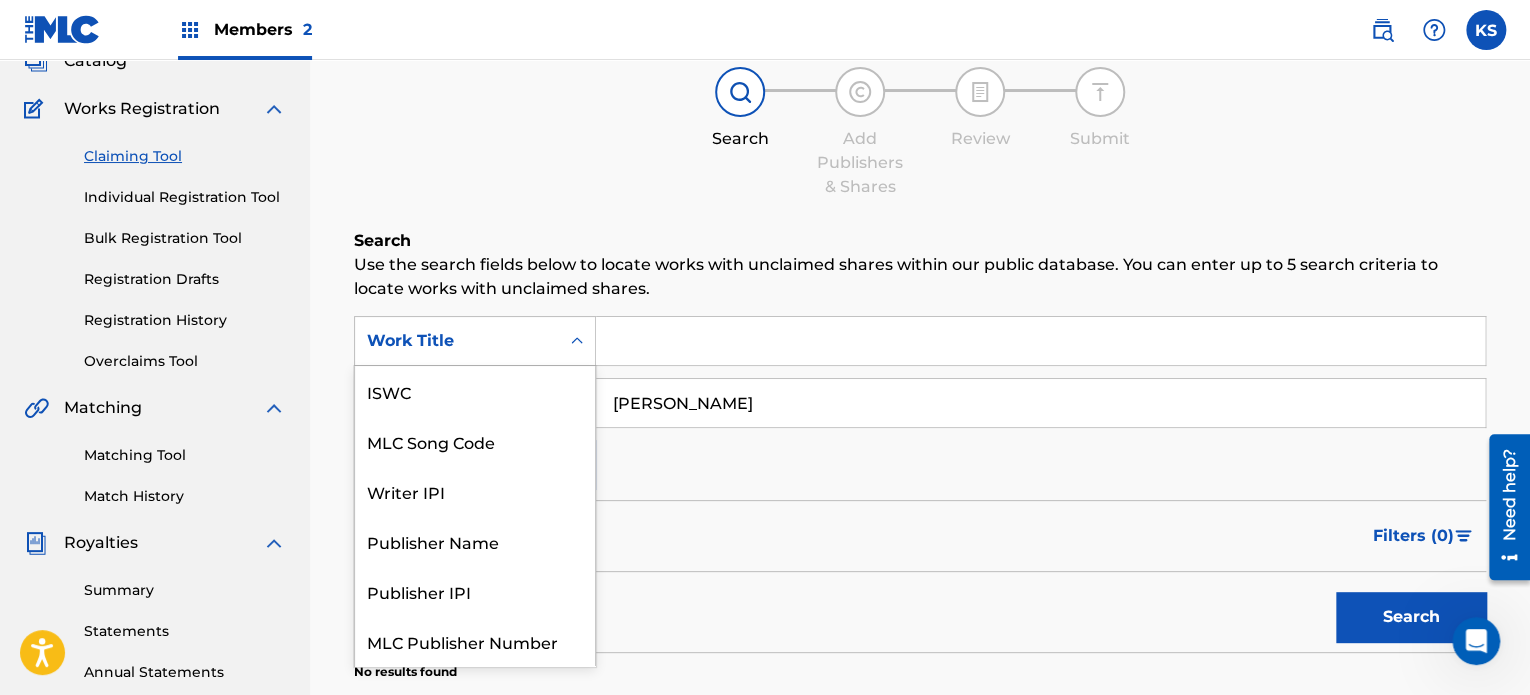 scroll, scrollTop: 50, scrollLeft: 0, axis: vertical 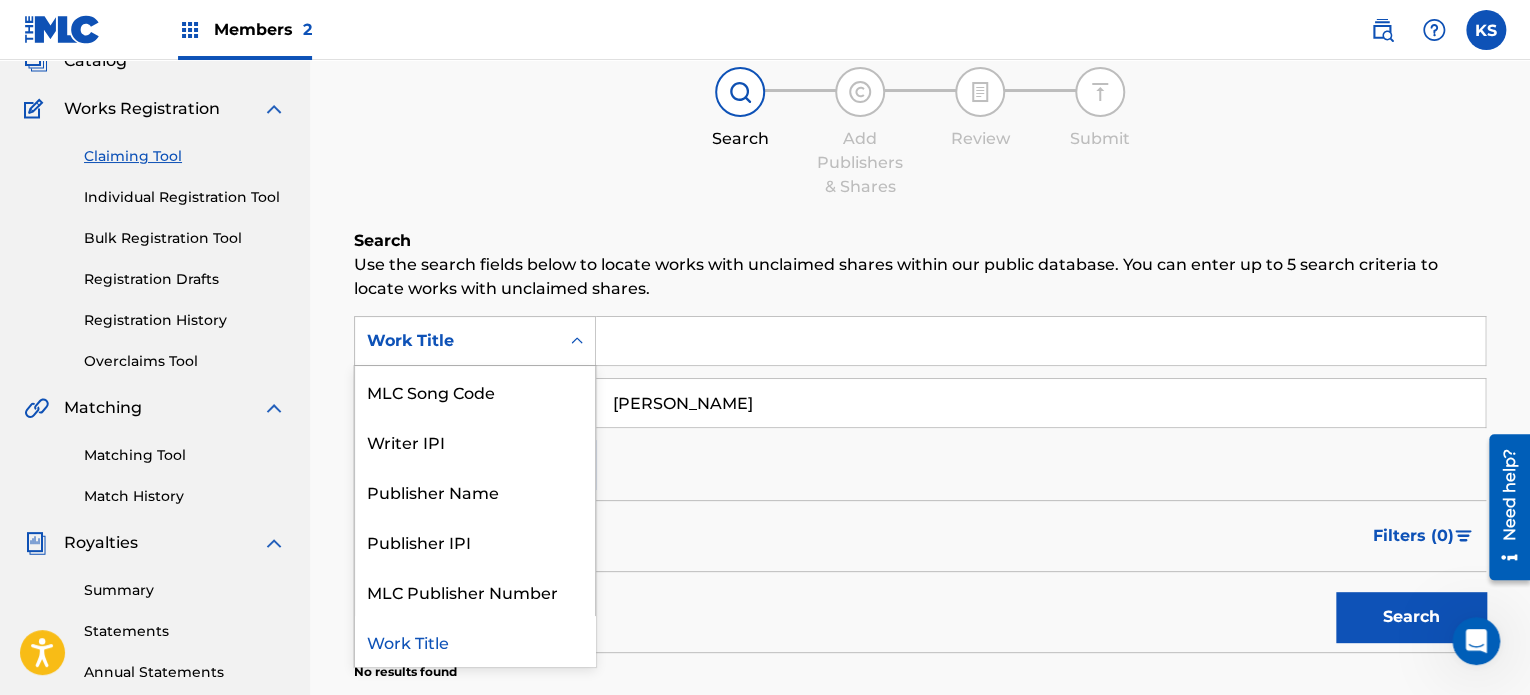 click on "Work Title" at bounding box center (457, 341) 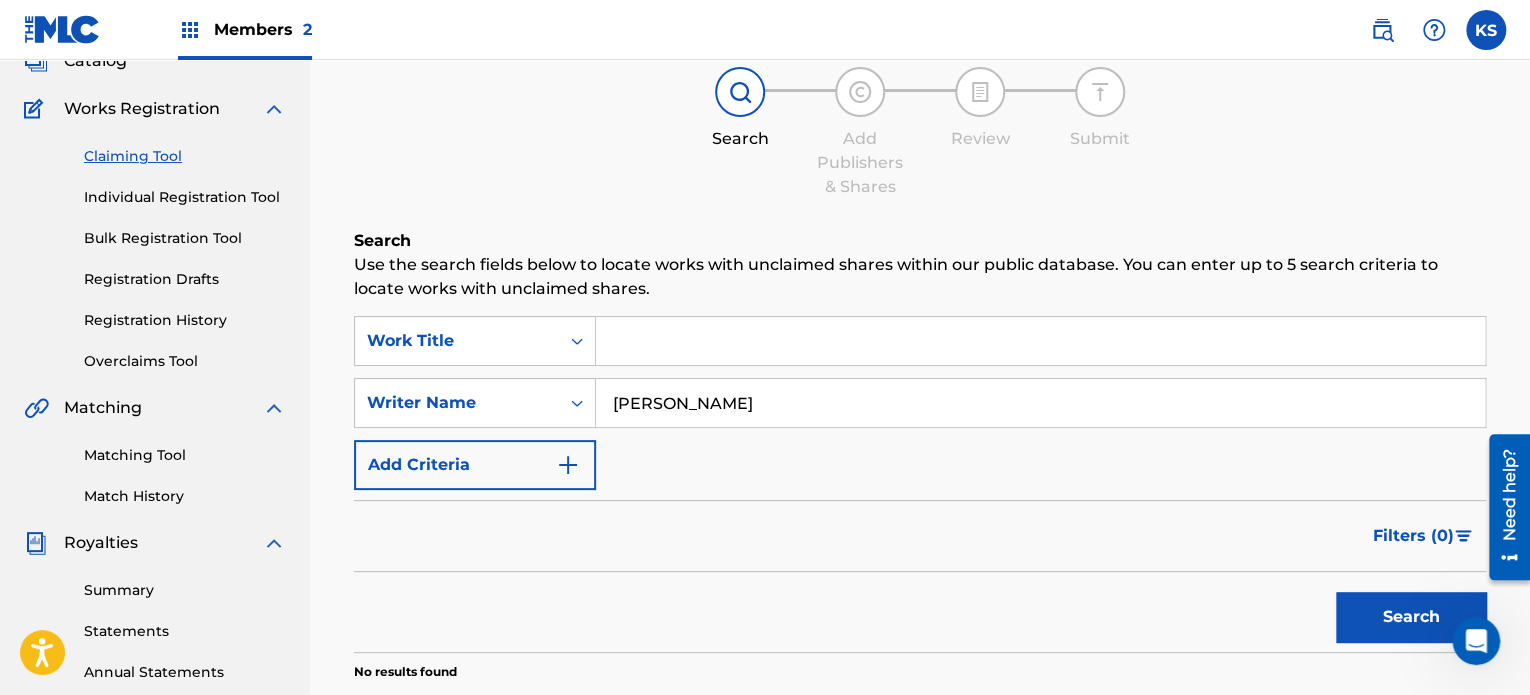 click at bounding box center (1040, 341) 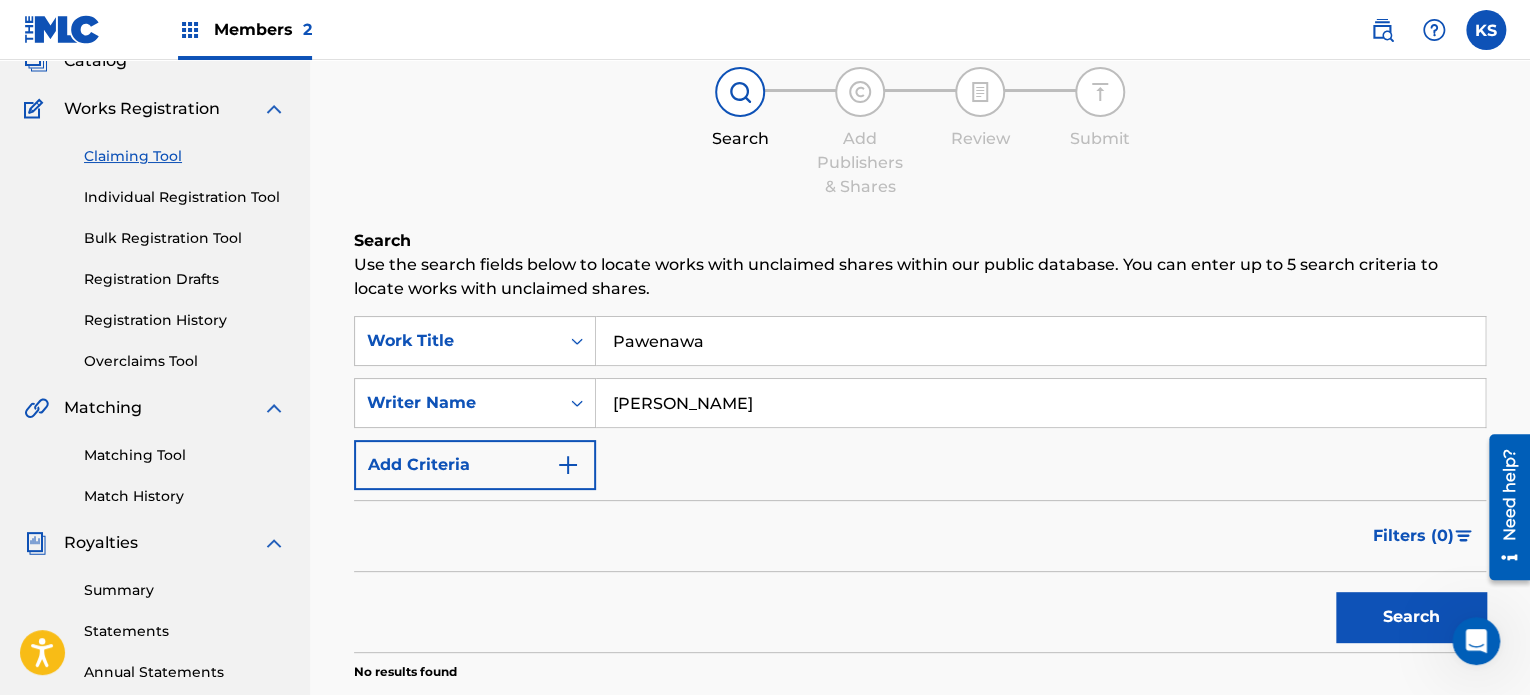 type on "Pawenawa" 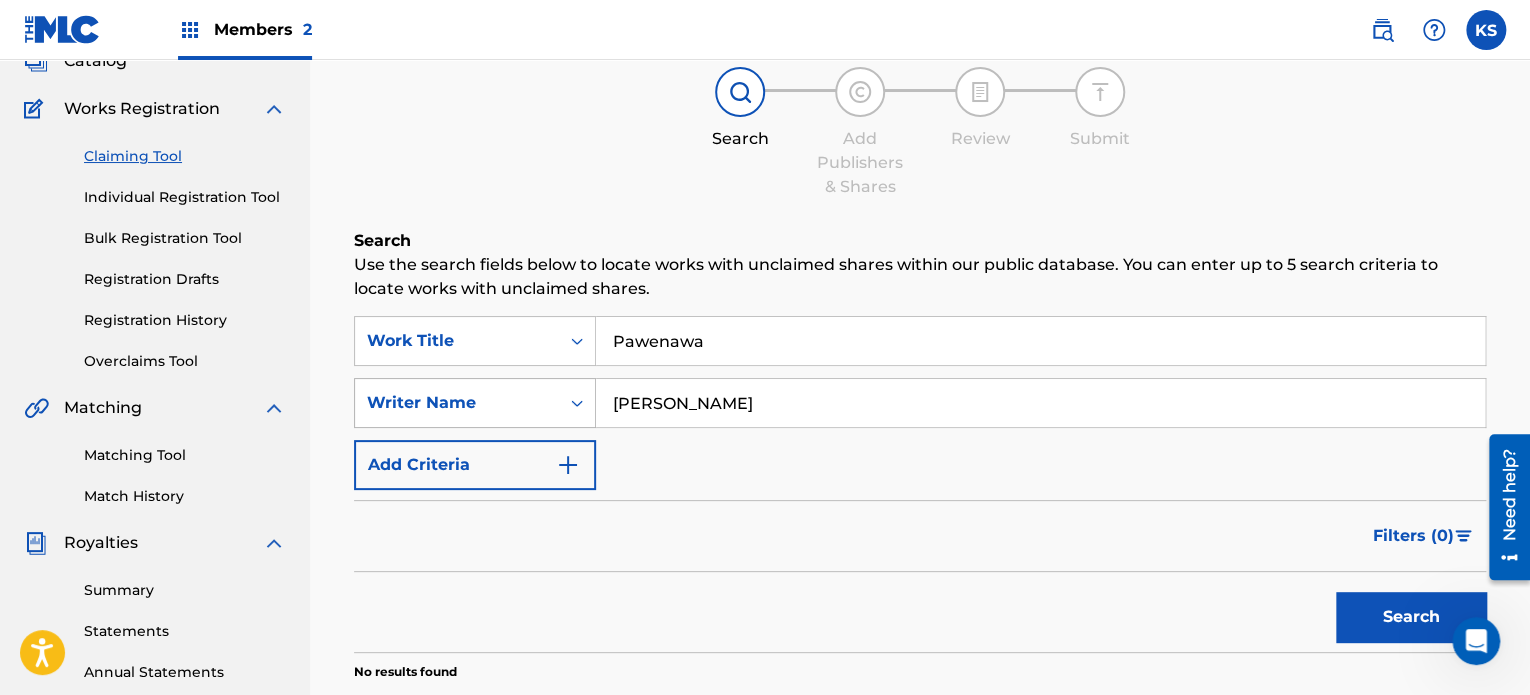 drag, startPoint x: 820, startPoint y: 411, endPoint x: 566, endPoint y: 419, distance: 254.12595 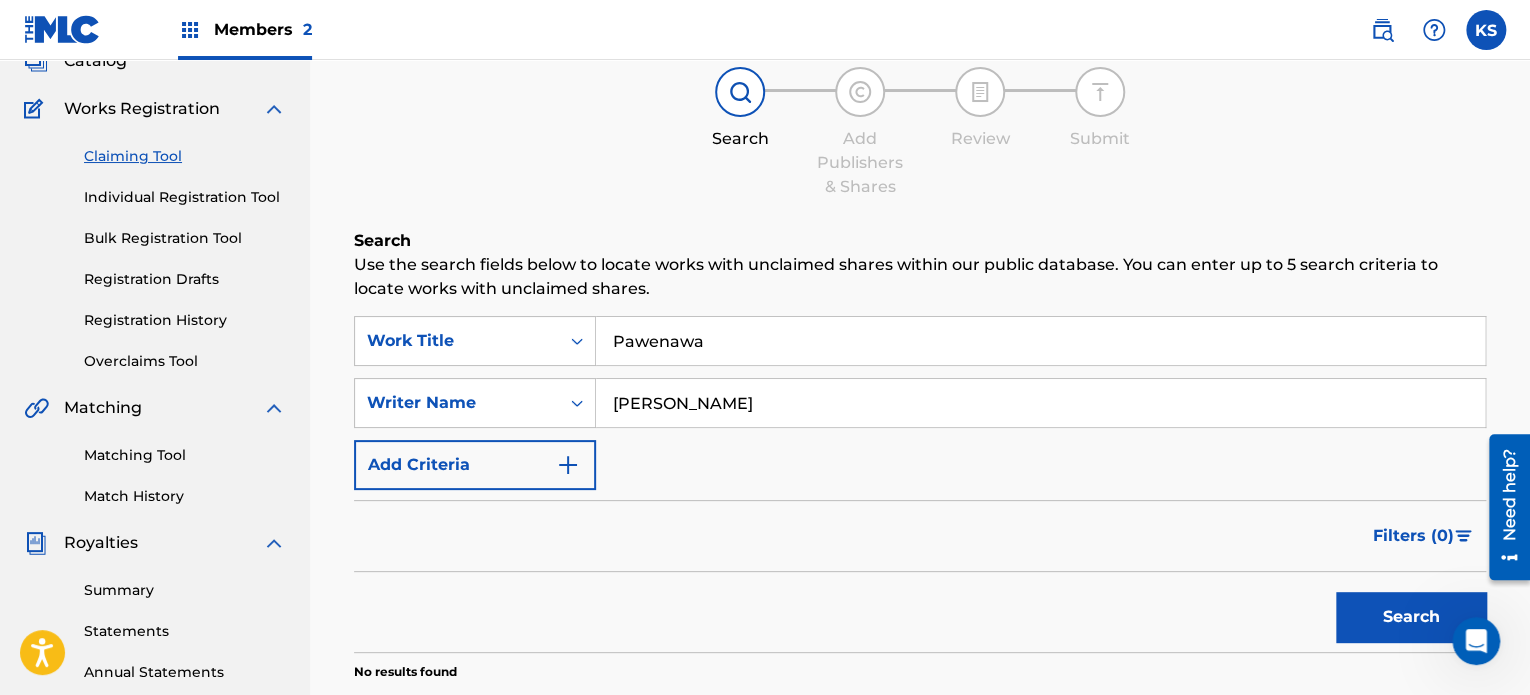 type on "[PERSON_NAME]" 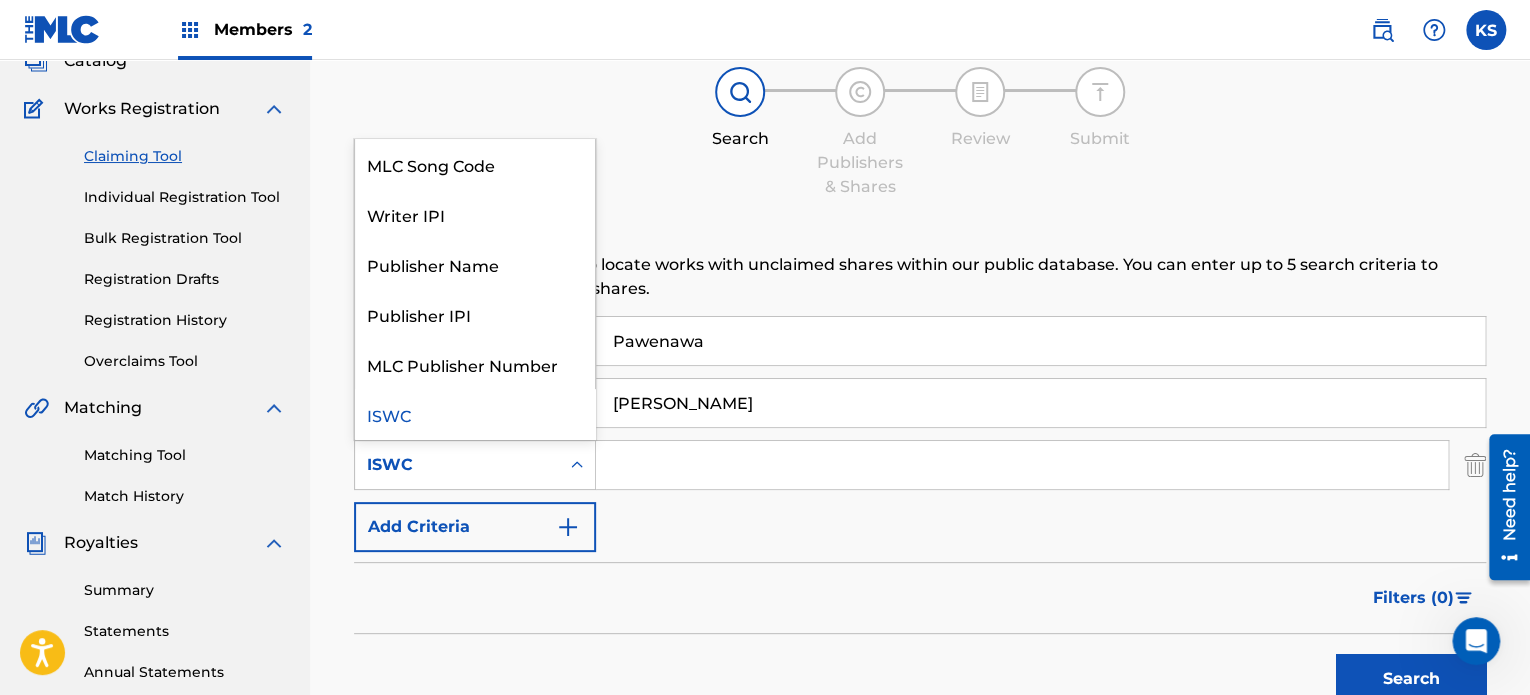 click on "ISWC" at bounding box center (457, 465) 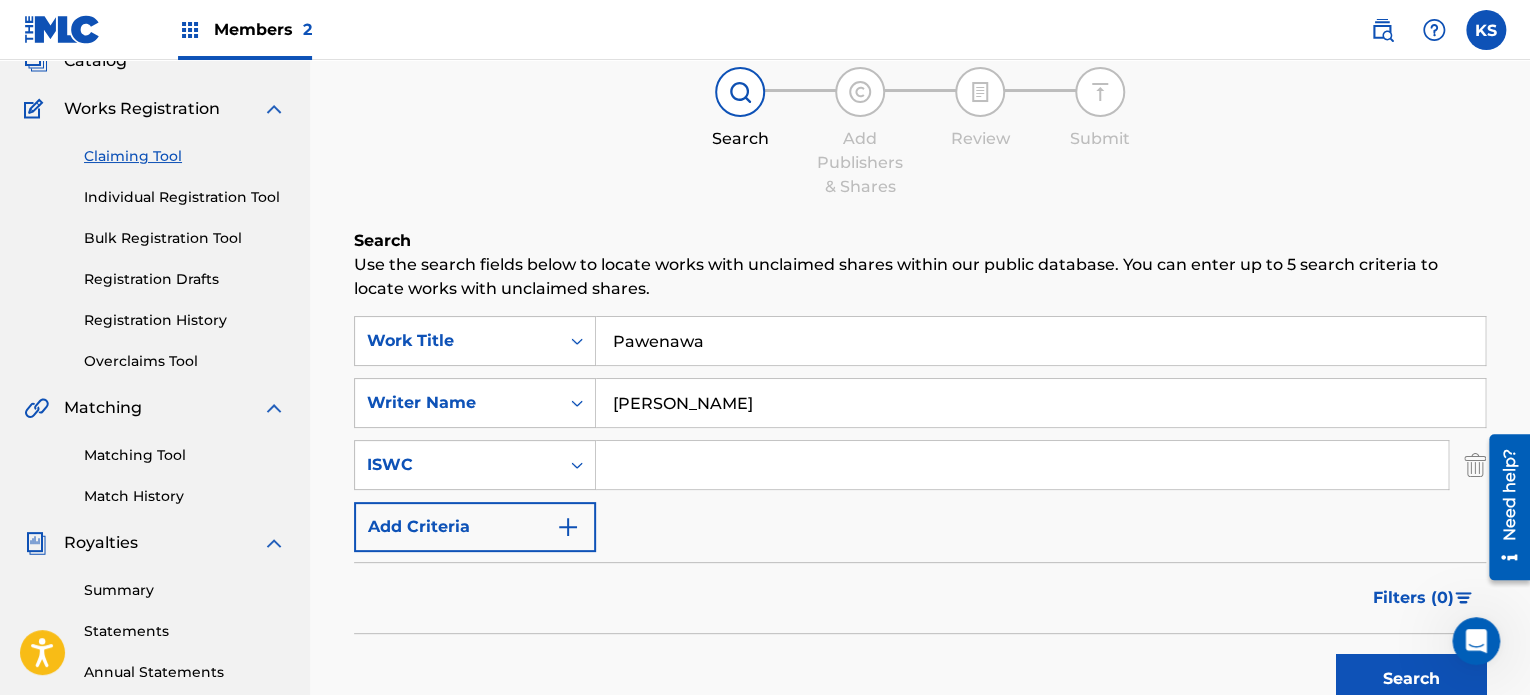 click at bounding box center [1475, 465] 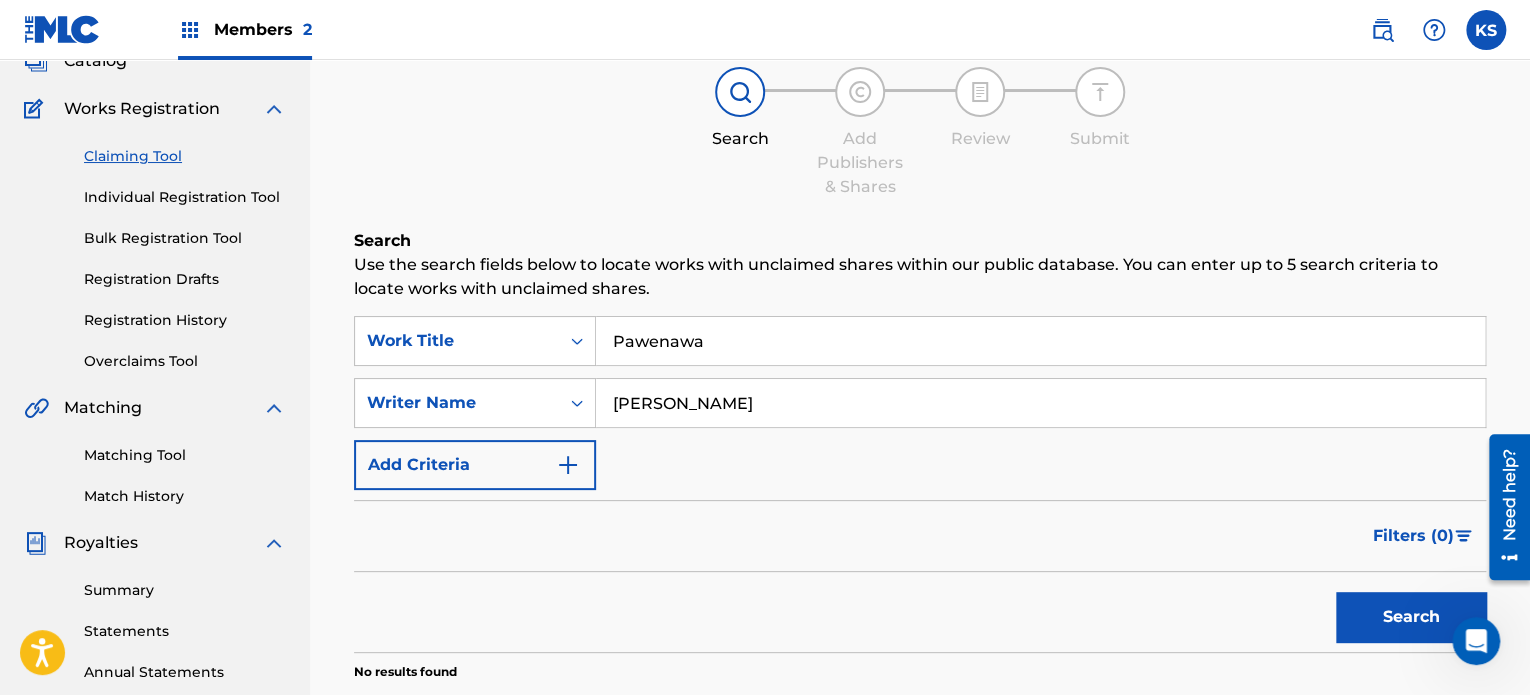 click on "Search" at bounding box center [1411, 617] 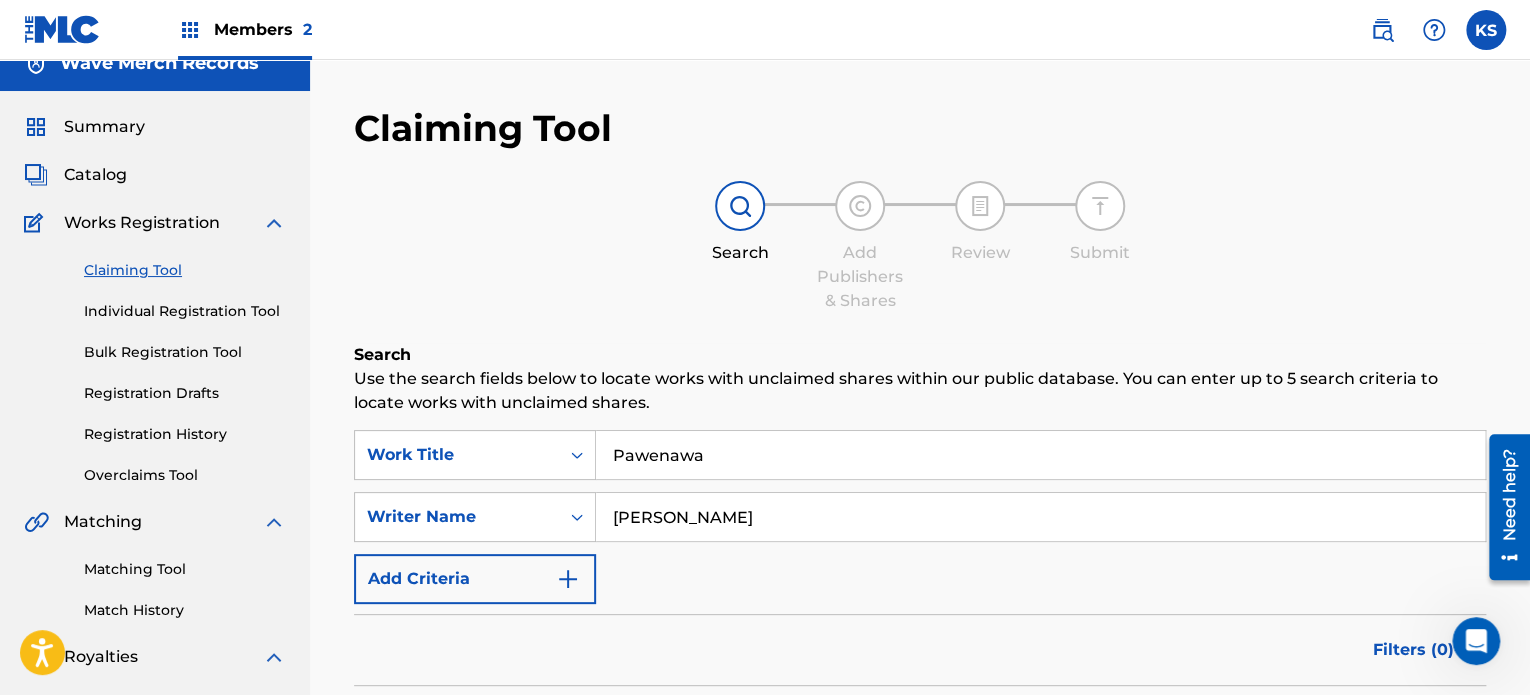 scroll, scrollTop: 24, scrollLeft: 0, axis: vertical 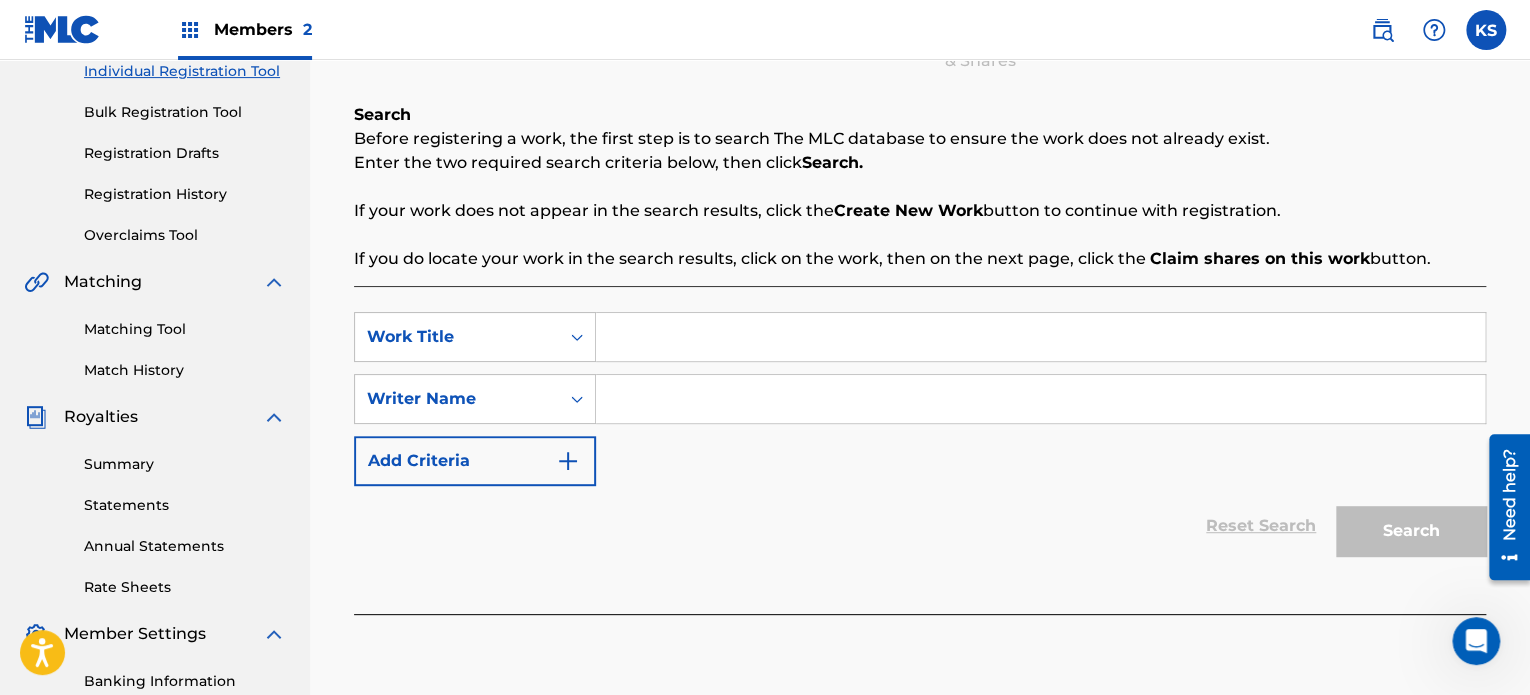 click at bounding box center (1040, 337) 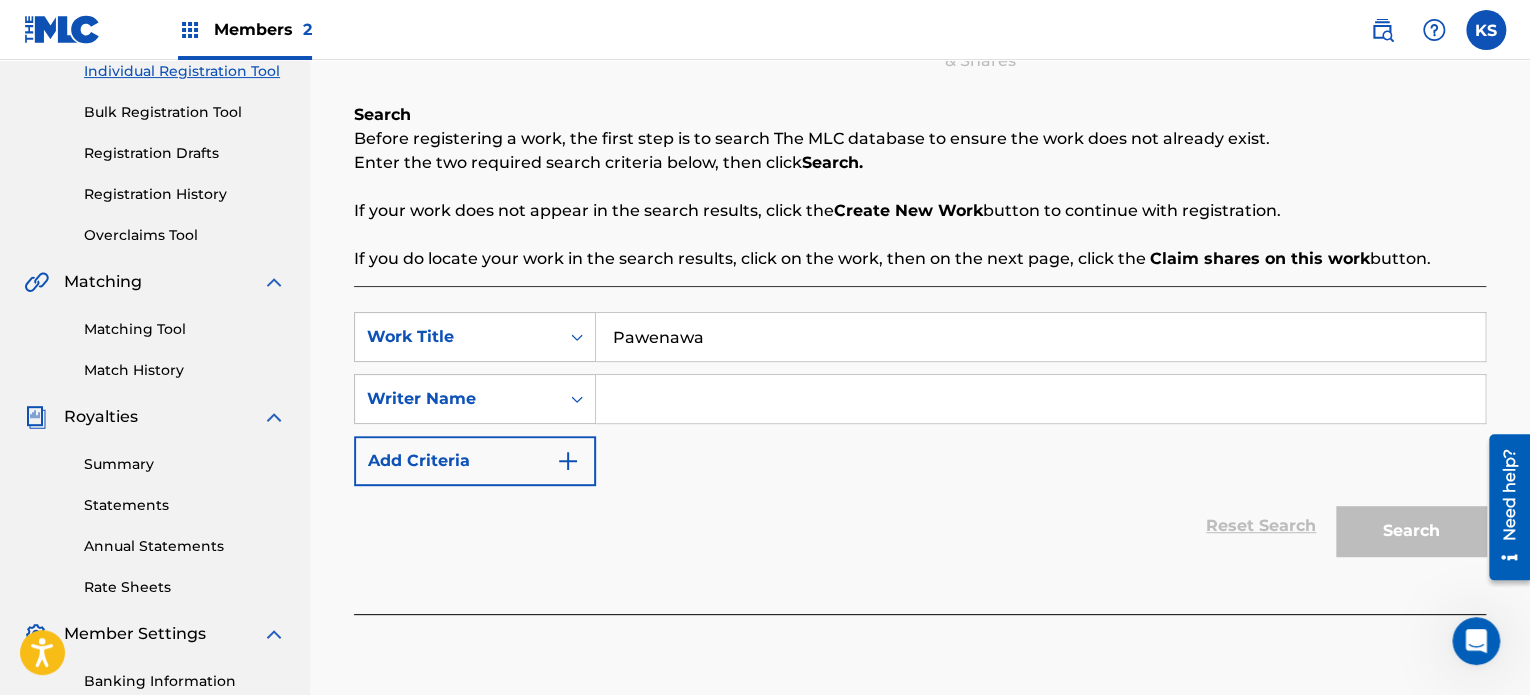 type on "Pawenawa" 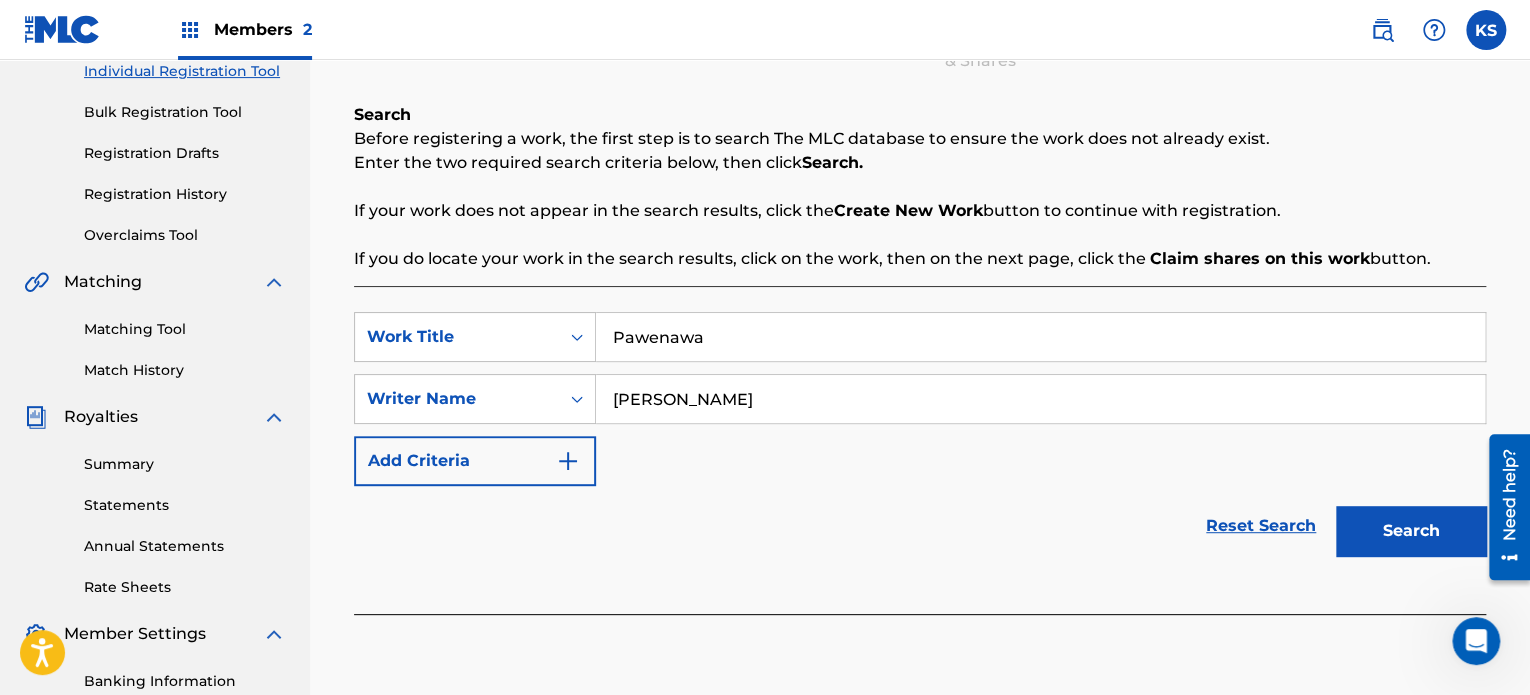 type on "[PERSON_NAME]" 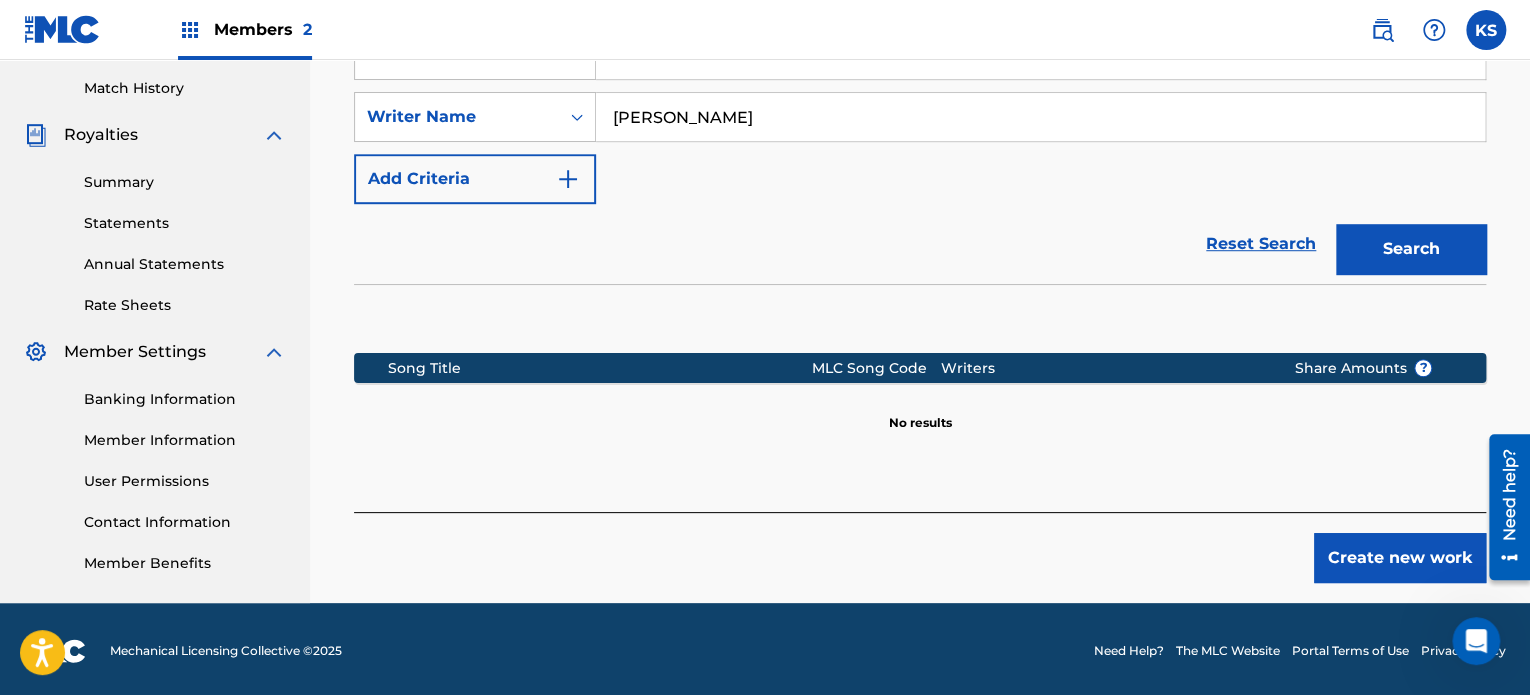 scroll, scrollTop: 547, scrollLeft: 0, axis: vertical 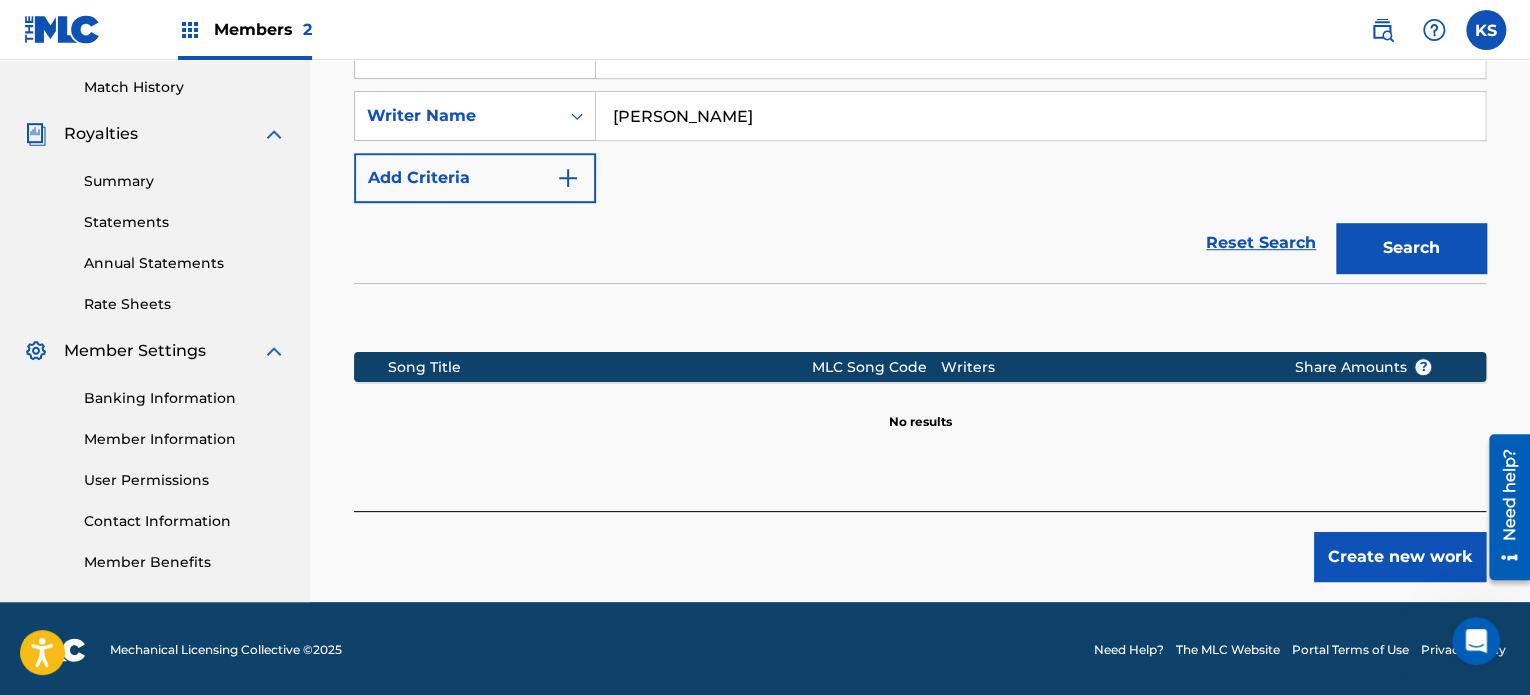 click on "Create new work" at bounding box center (920, 546) 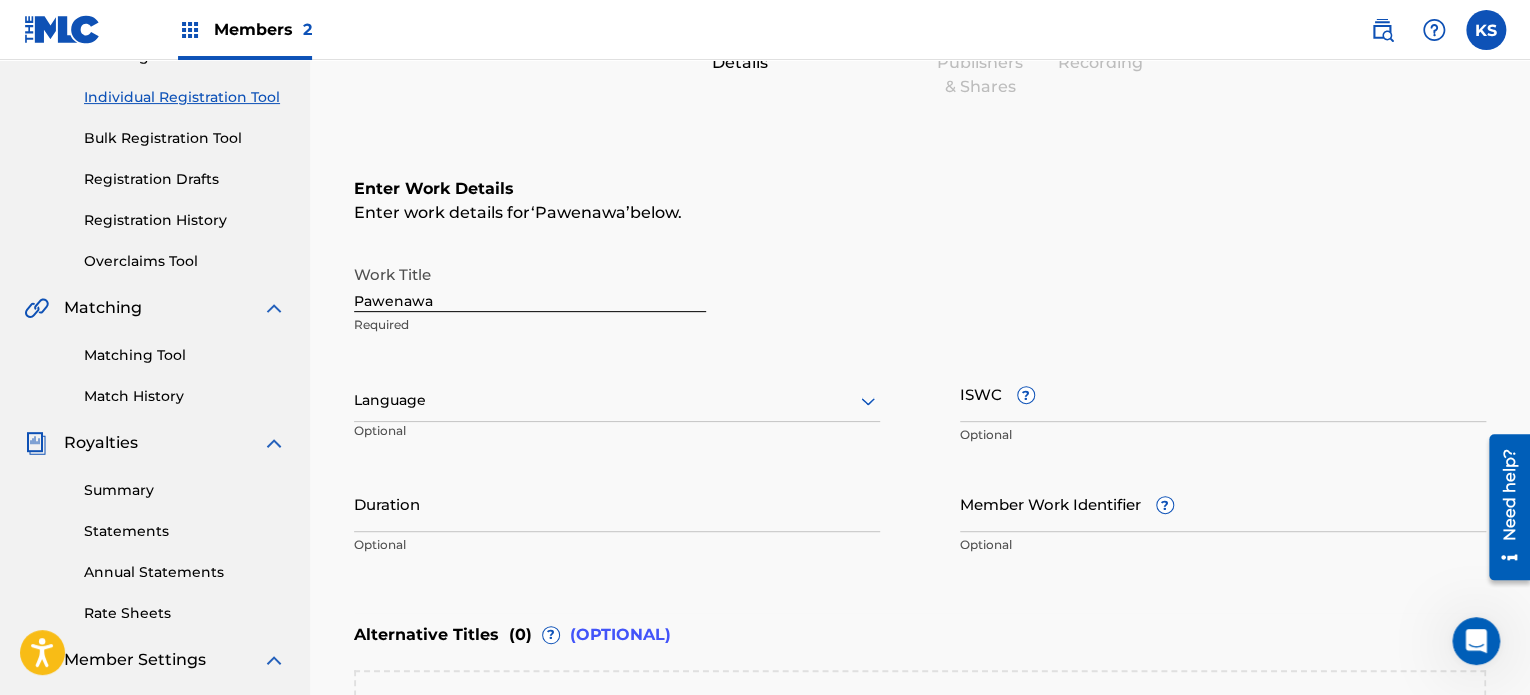 scroll, scrollTop: 239, scrollLeft: 0, axis: vertical 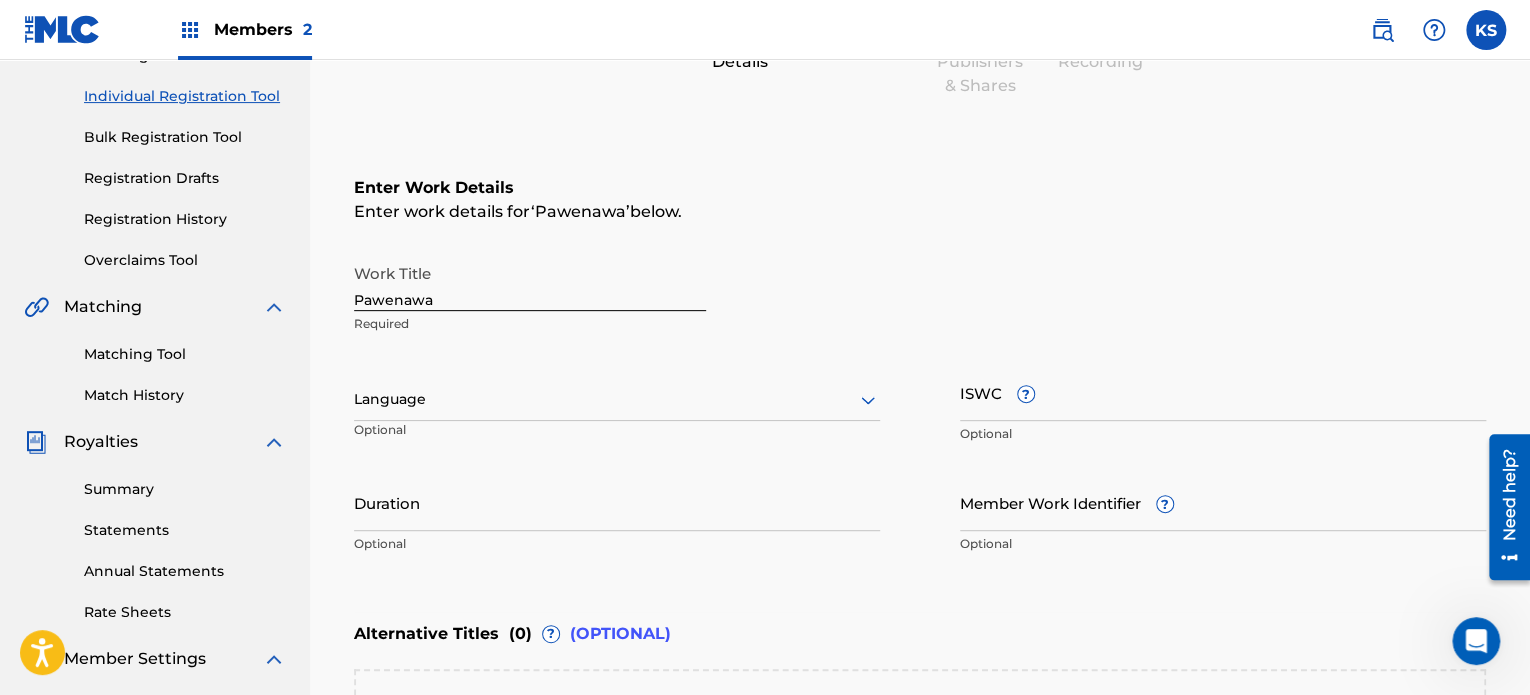 click on "Language" at bounding box center (617, 400) 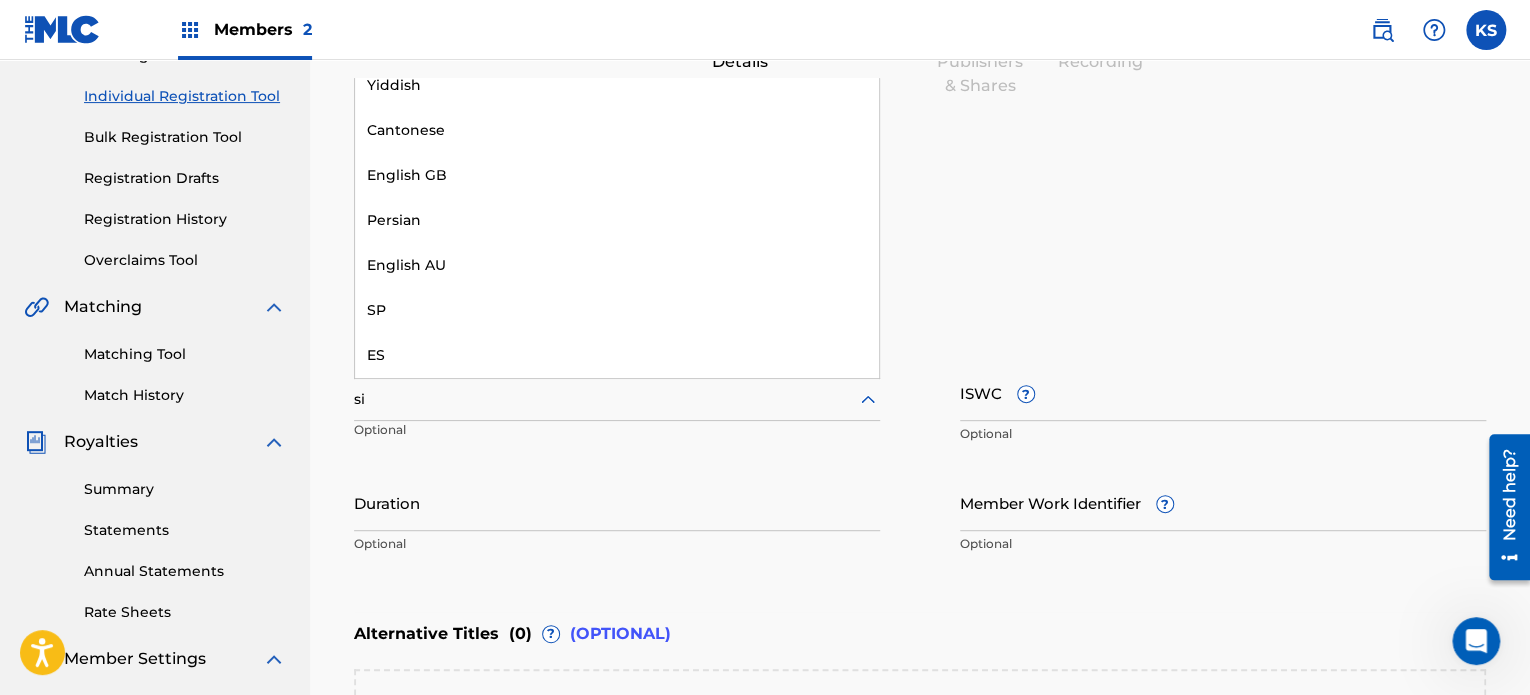 scroll, scrollTop: 150, scrollLeft: 0, axis: vertical 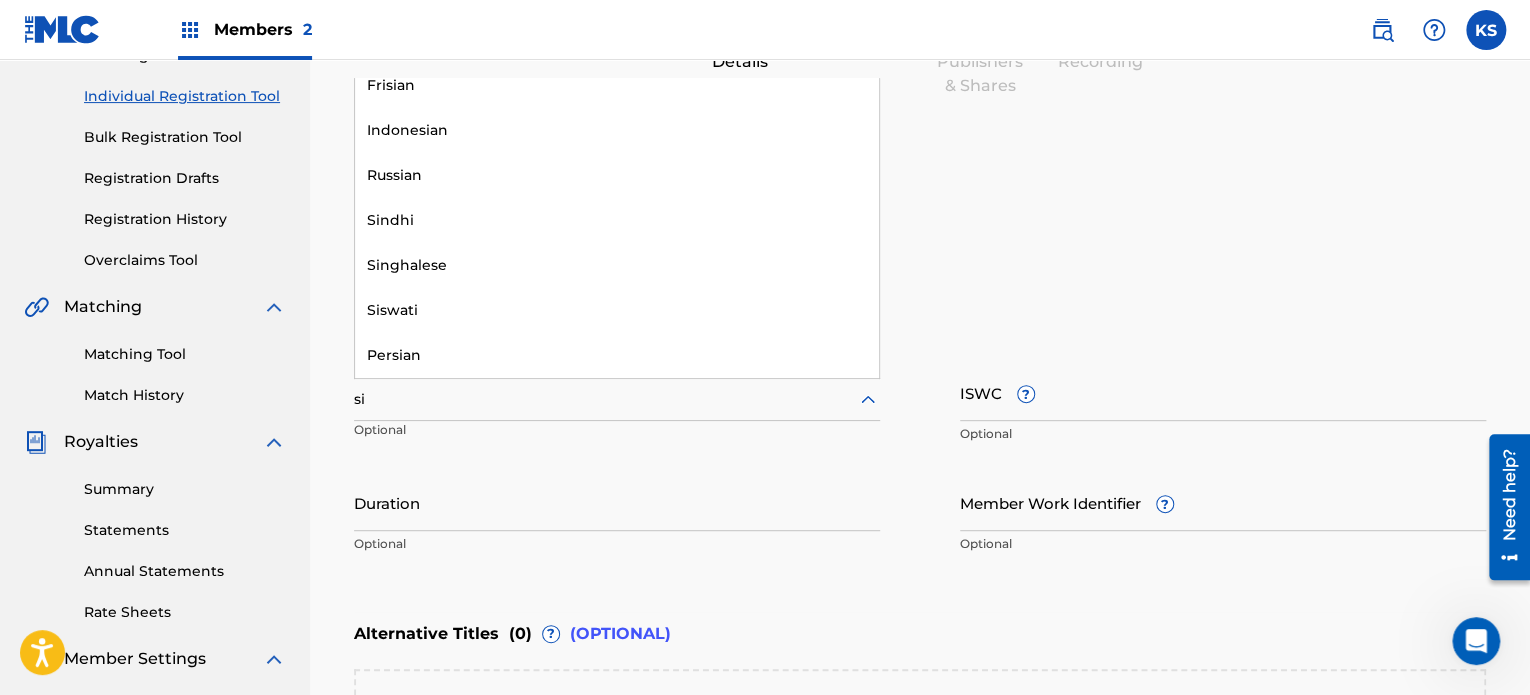 type on "sin" 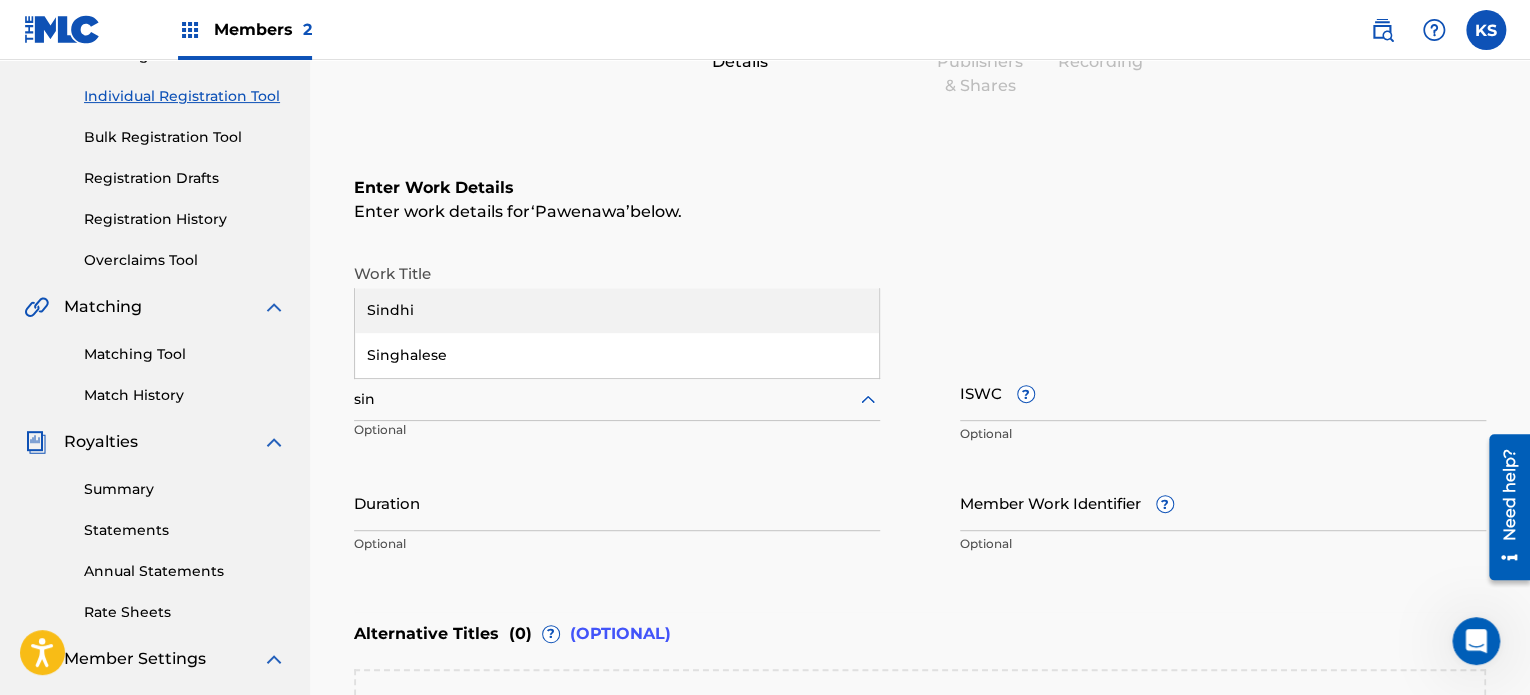 scroll, scrollTop: 0, scrollLeft: 0, axis: both 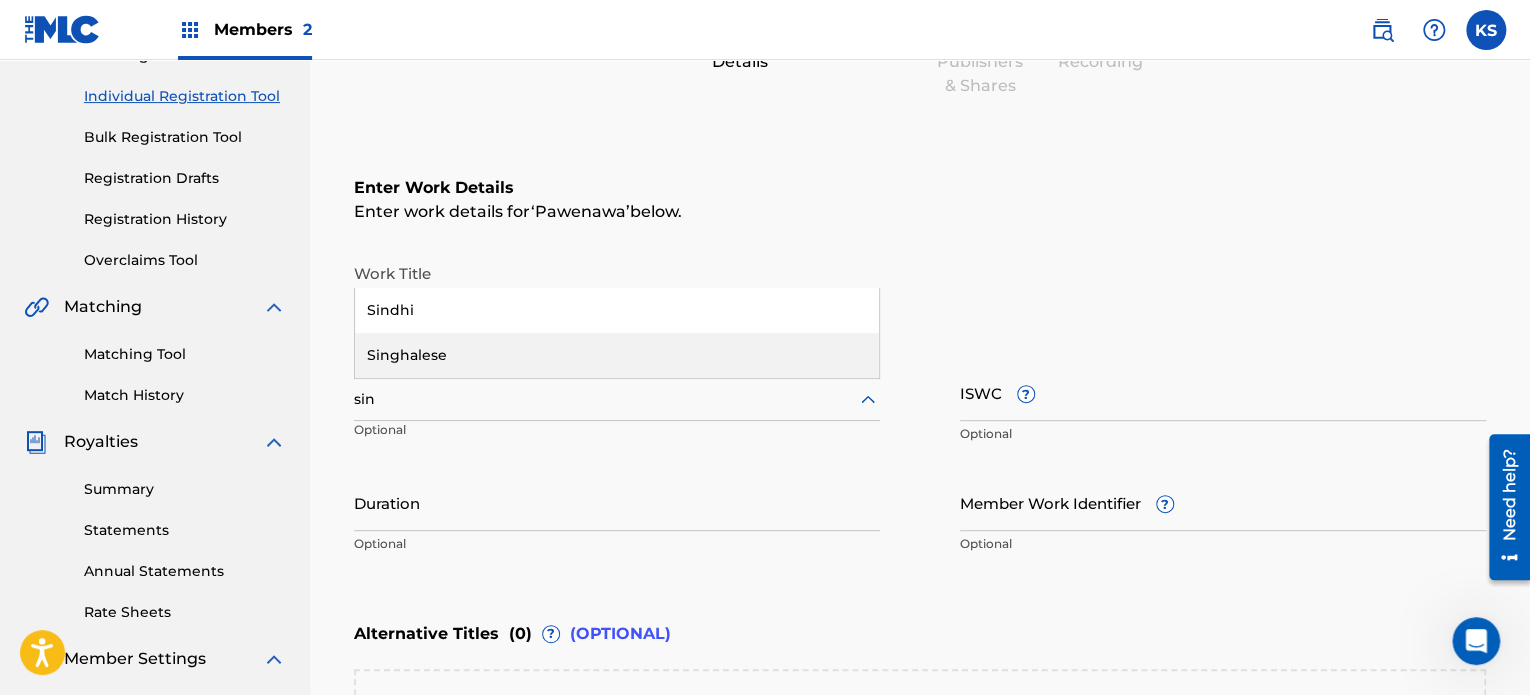 click on "Singhalese" at bounding box center (617, 355) 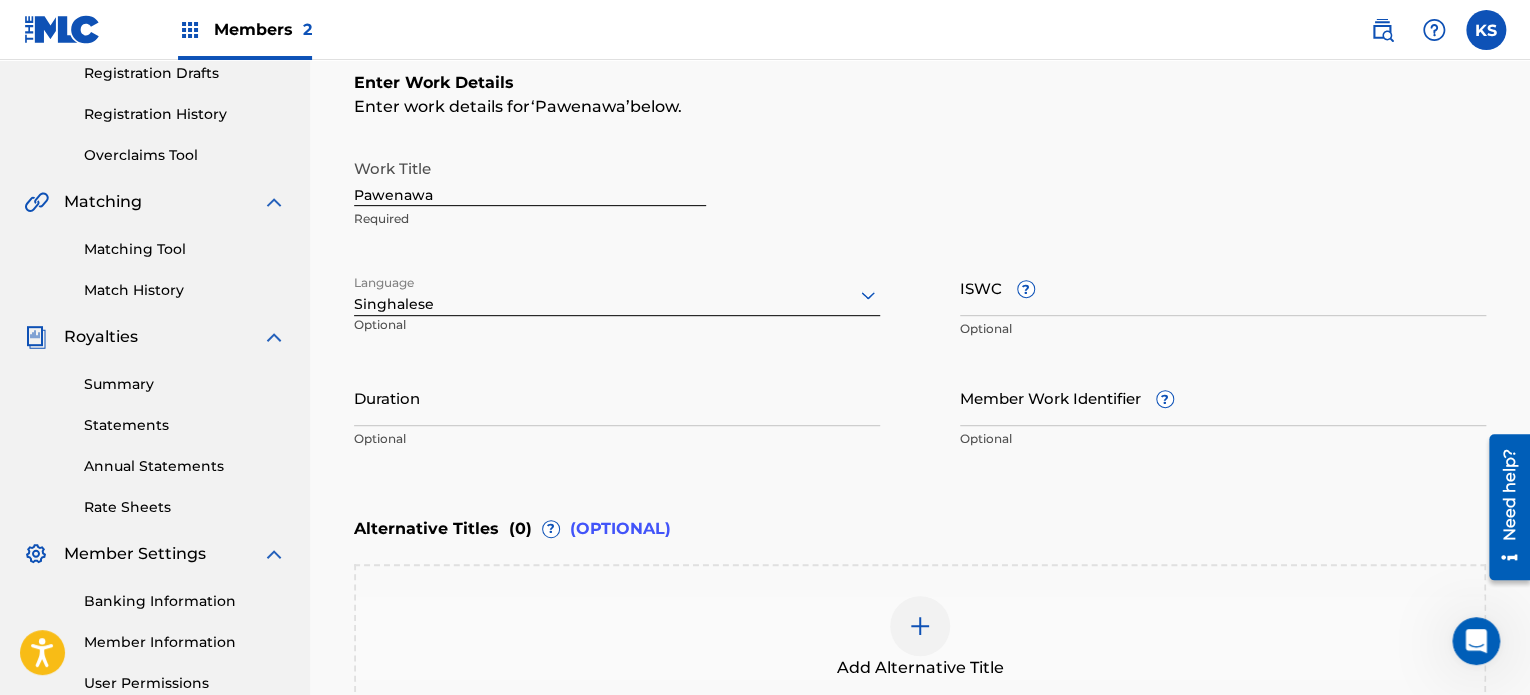 scroll, scrollTop: 359, scrollLeft: 0, axis: vertical 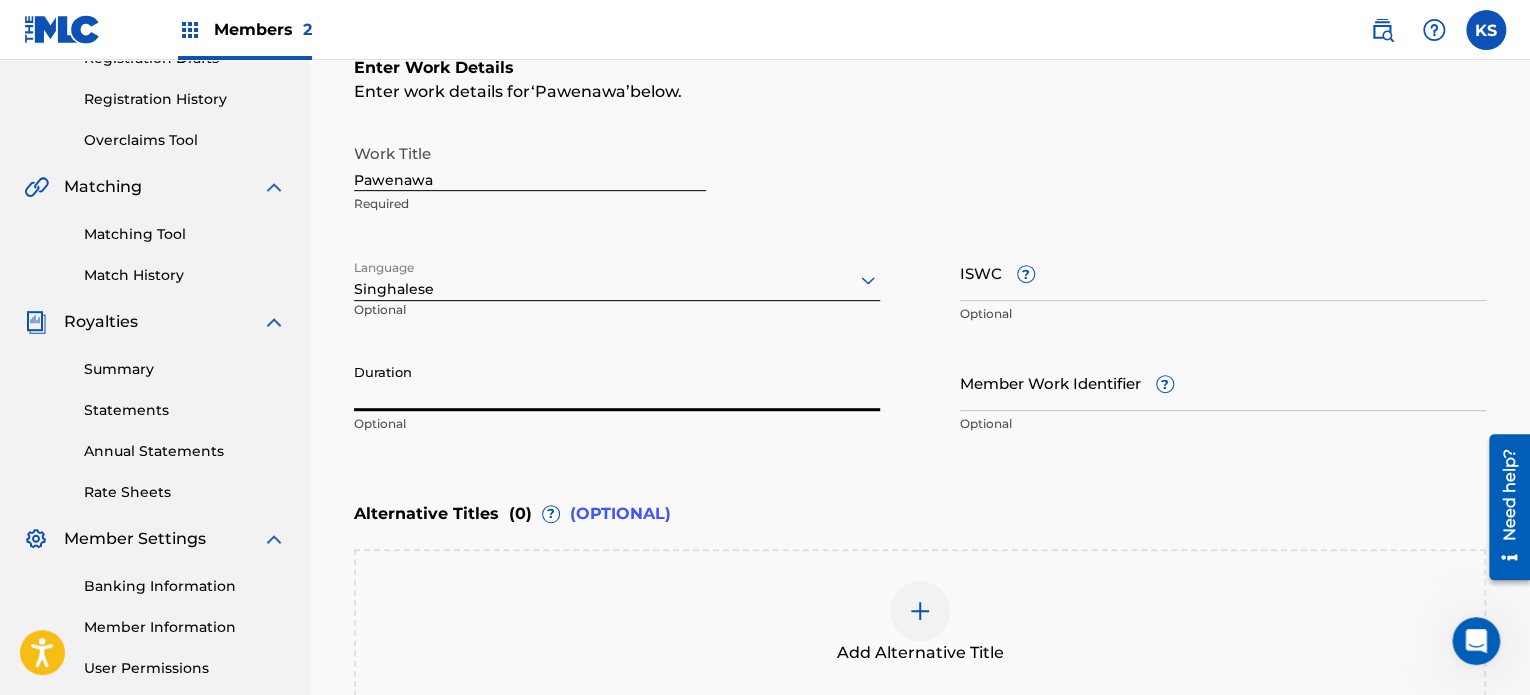 click on "Duration" at bounding box center [617, 382] 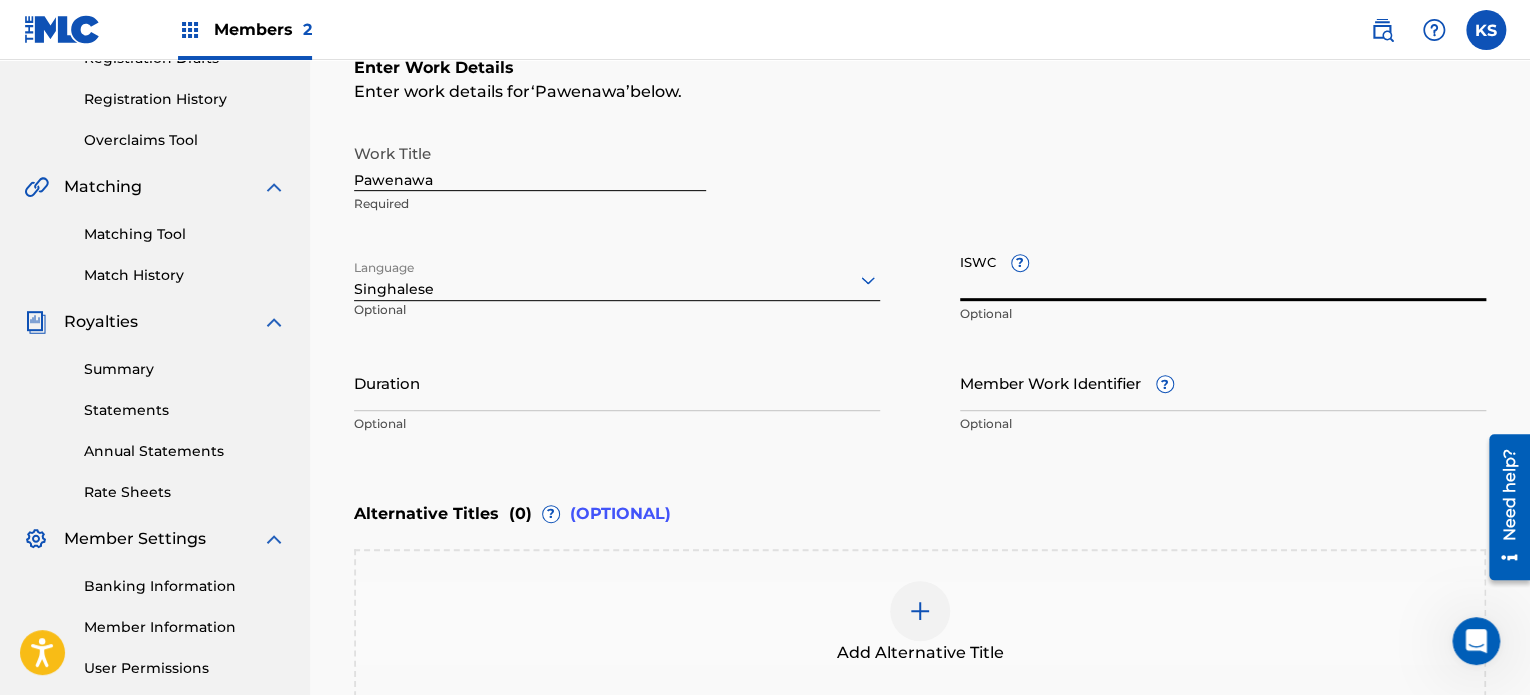 click on "ISWC   ?" at bounding box center (1223, 272) 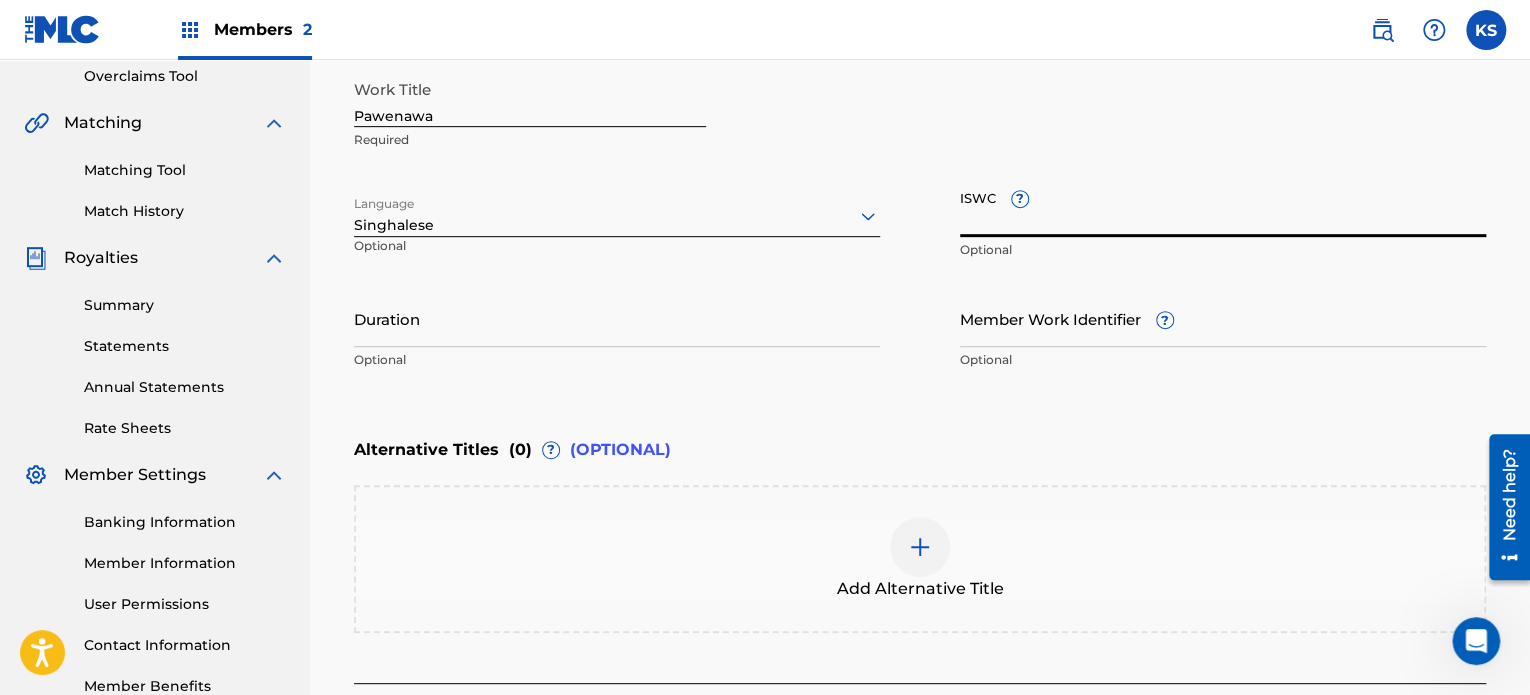 scroll, scrollTop: 438, scrollLeft: 0, axis: vertical 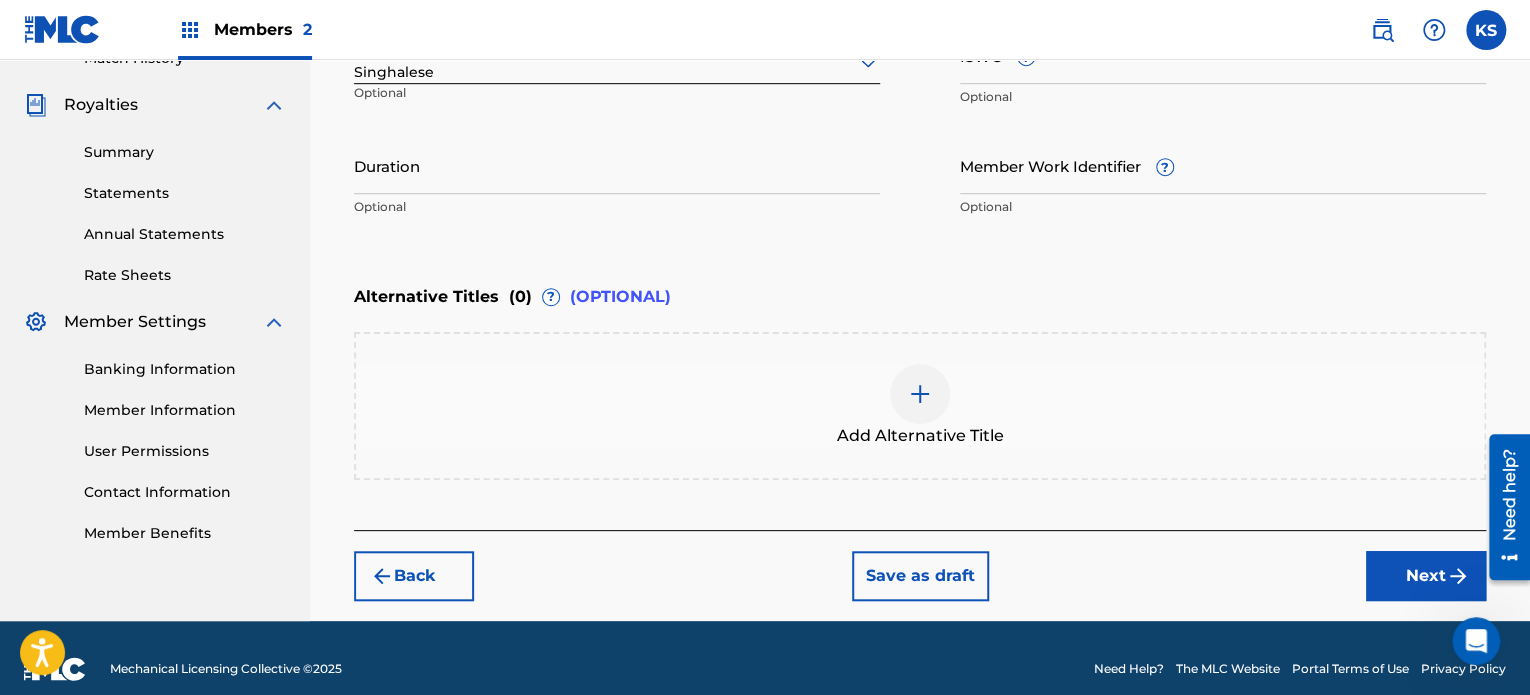 click on "Next" at bounding box center (1426, 576) 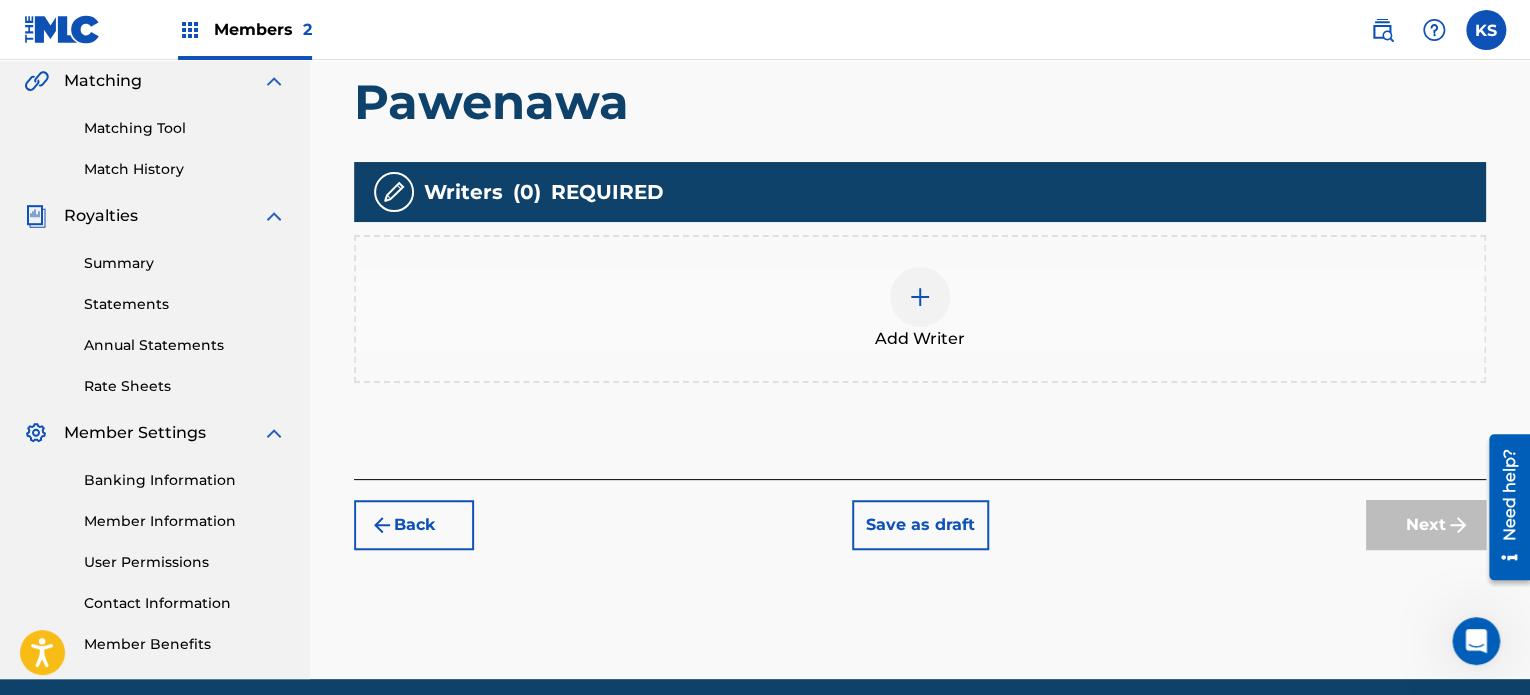 scroll, scrollTop: 459, scrollLeft: 0, axis: vertical 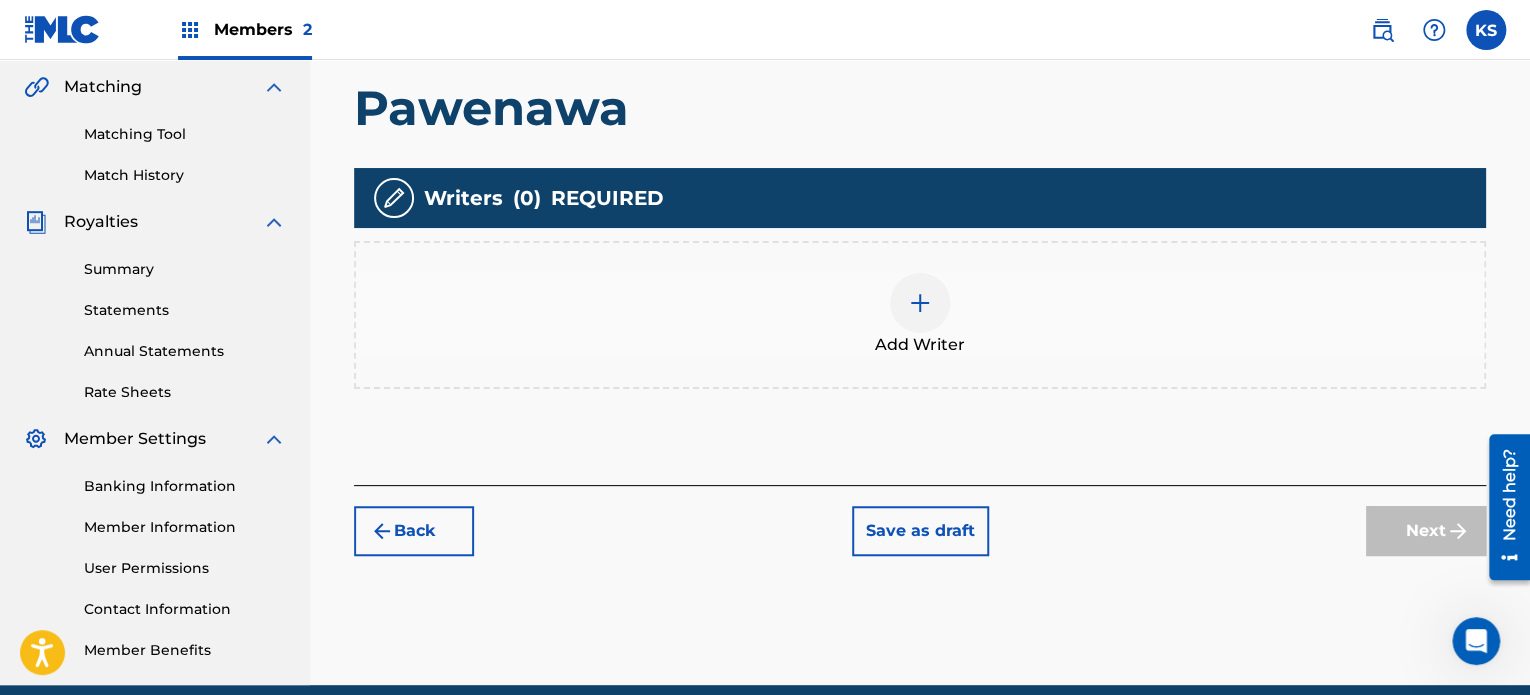 click at bounding box center [920, 303] 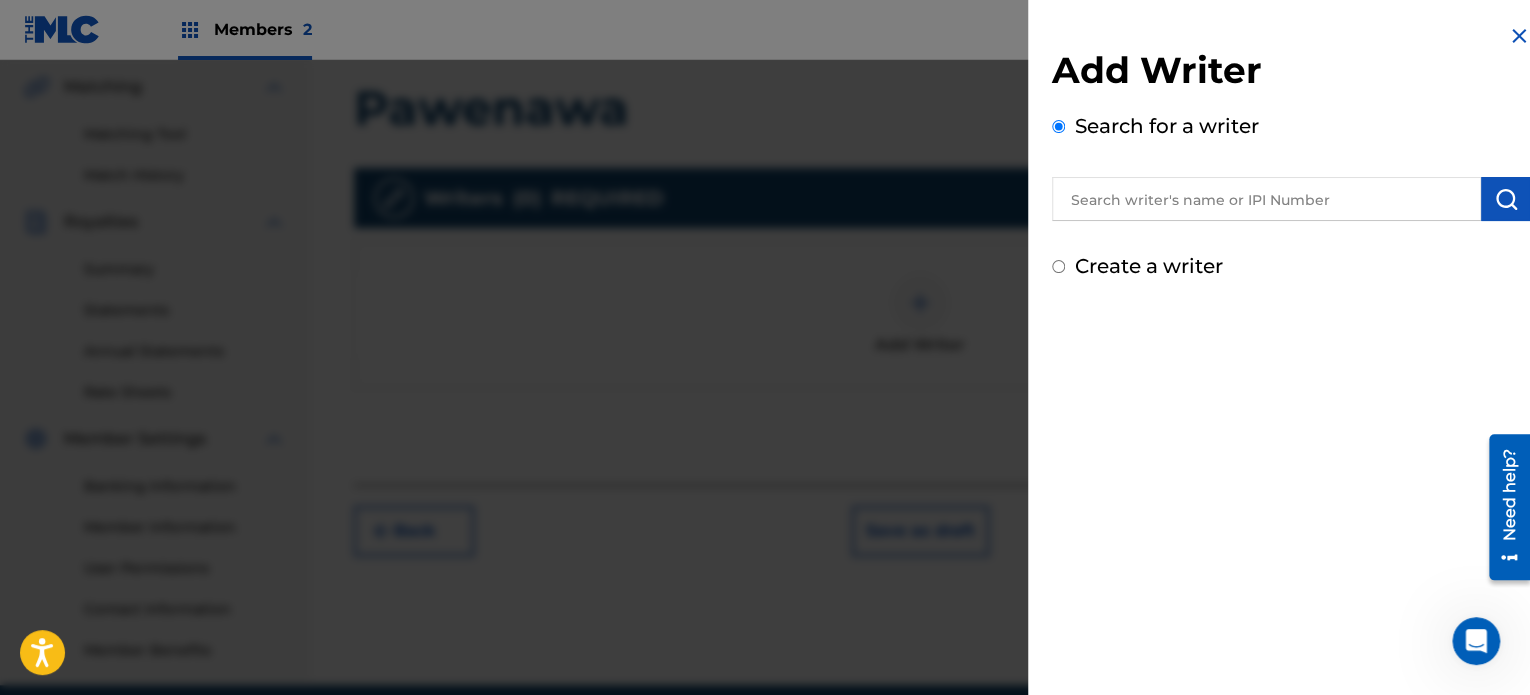 click on "Search for a writer" at bounding box center [1291, 166] 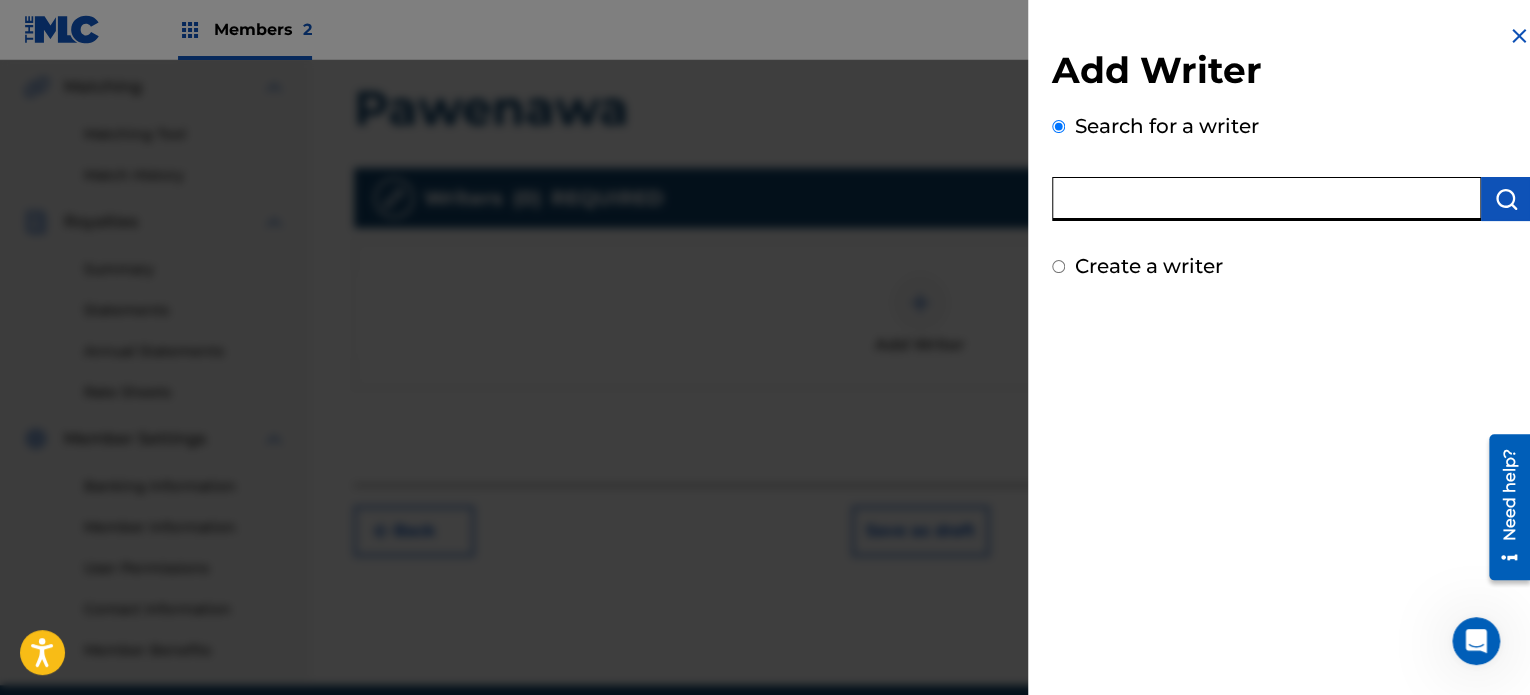 click at bounding box center [1266, 199] 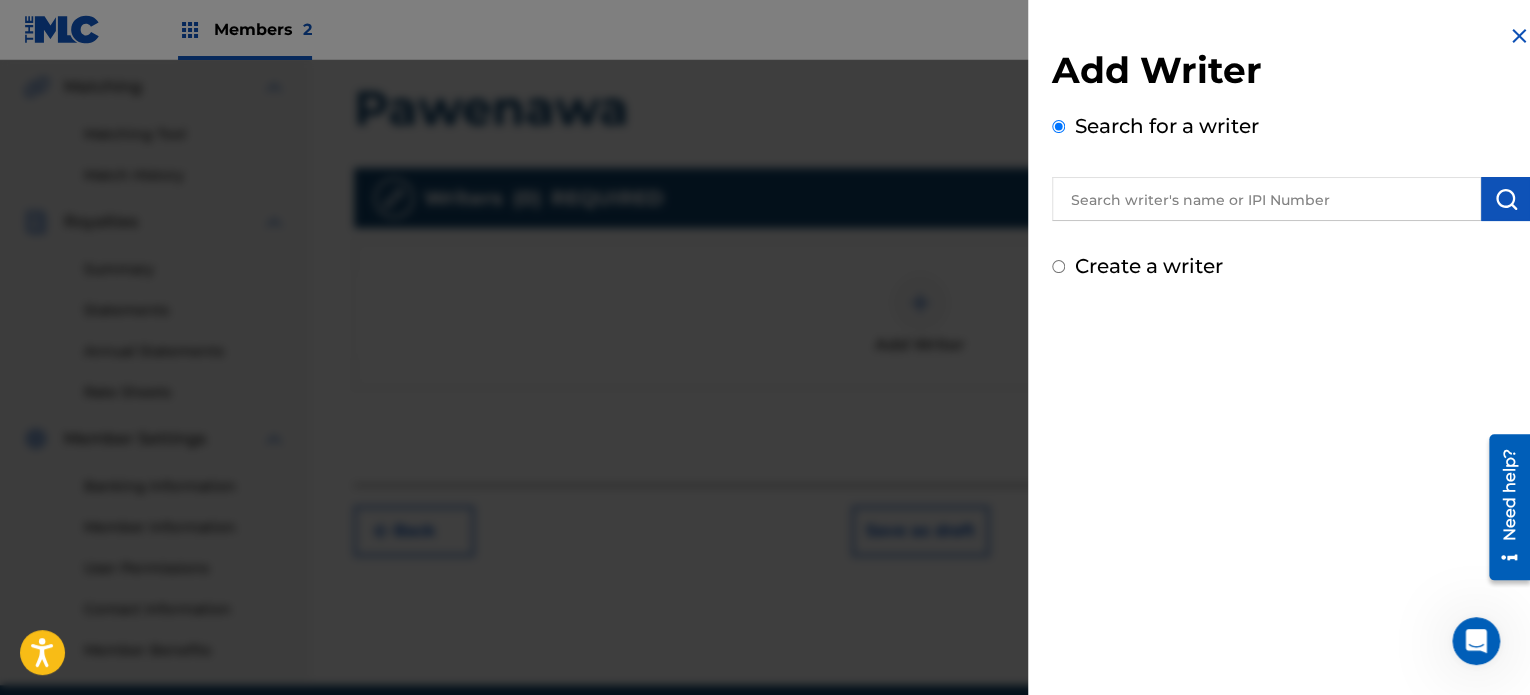 click on "Create a writer" at bounding box center (1149, 266) 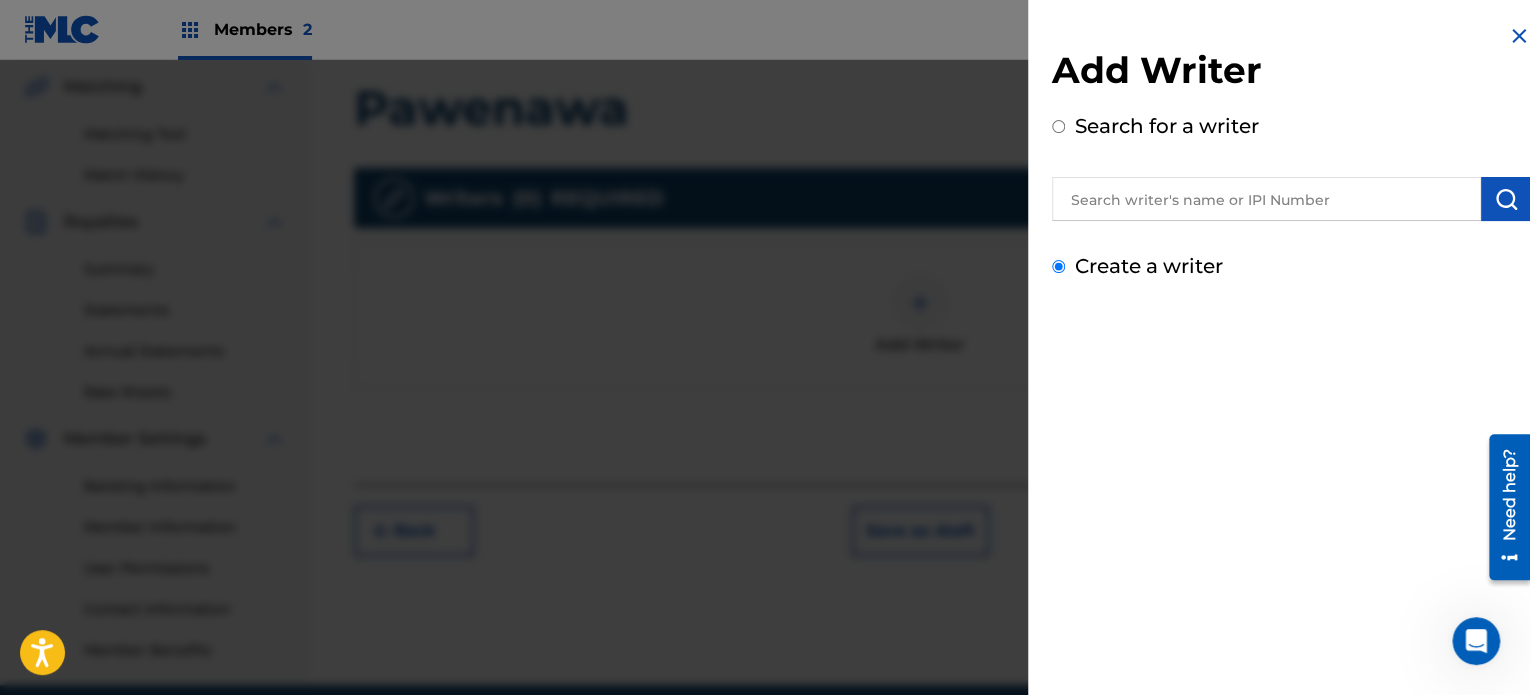 click on "Create a writer" at bounding box center [1058, 266] 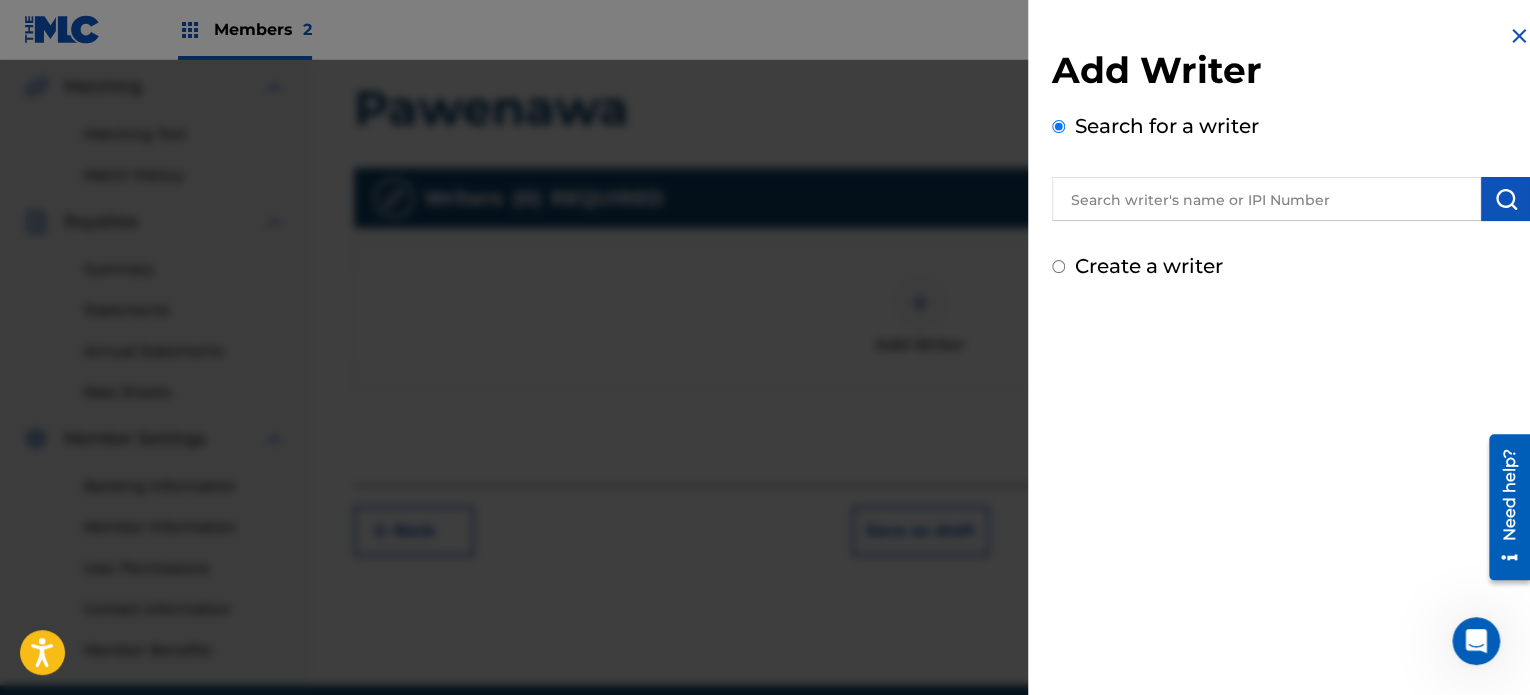 radio on "false" 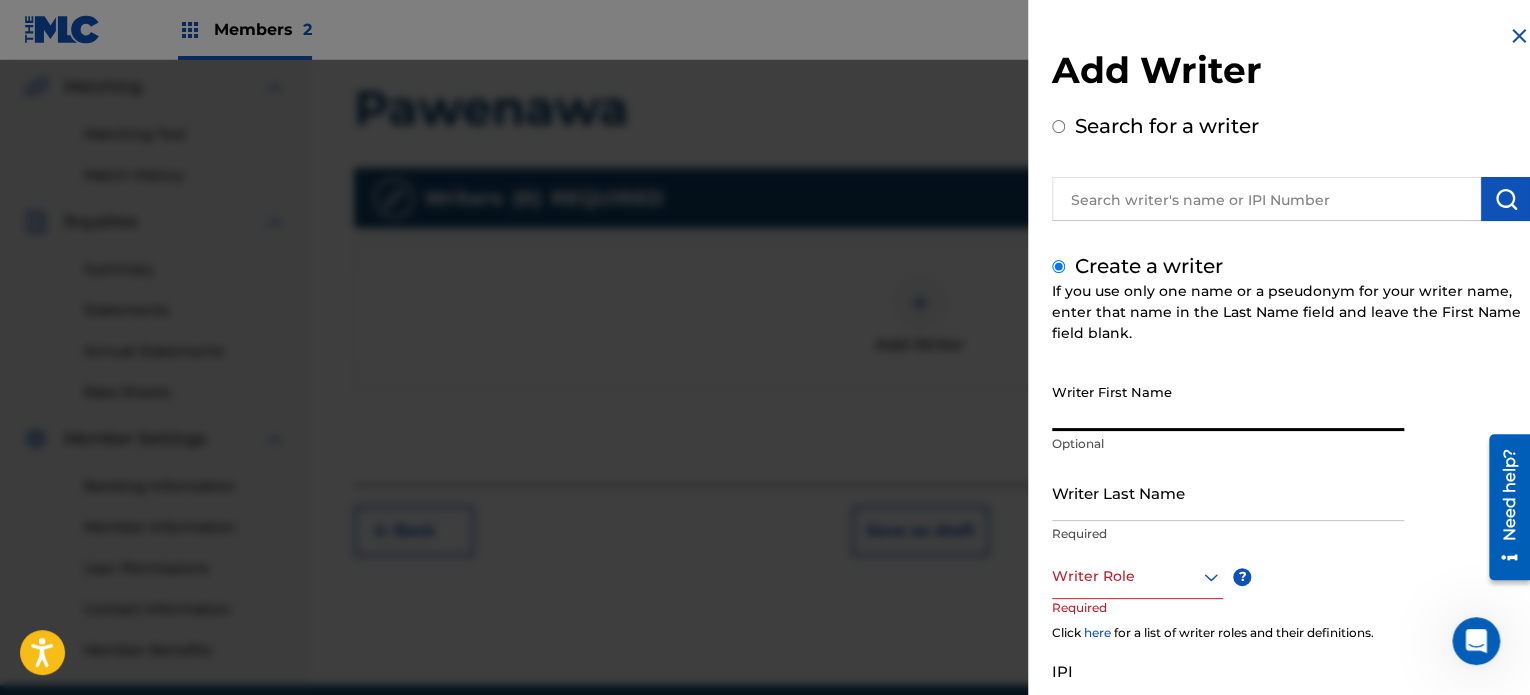click on "Writer First Name" at bounding box center [1228, 402] 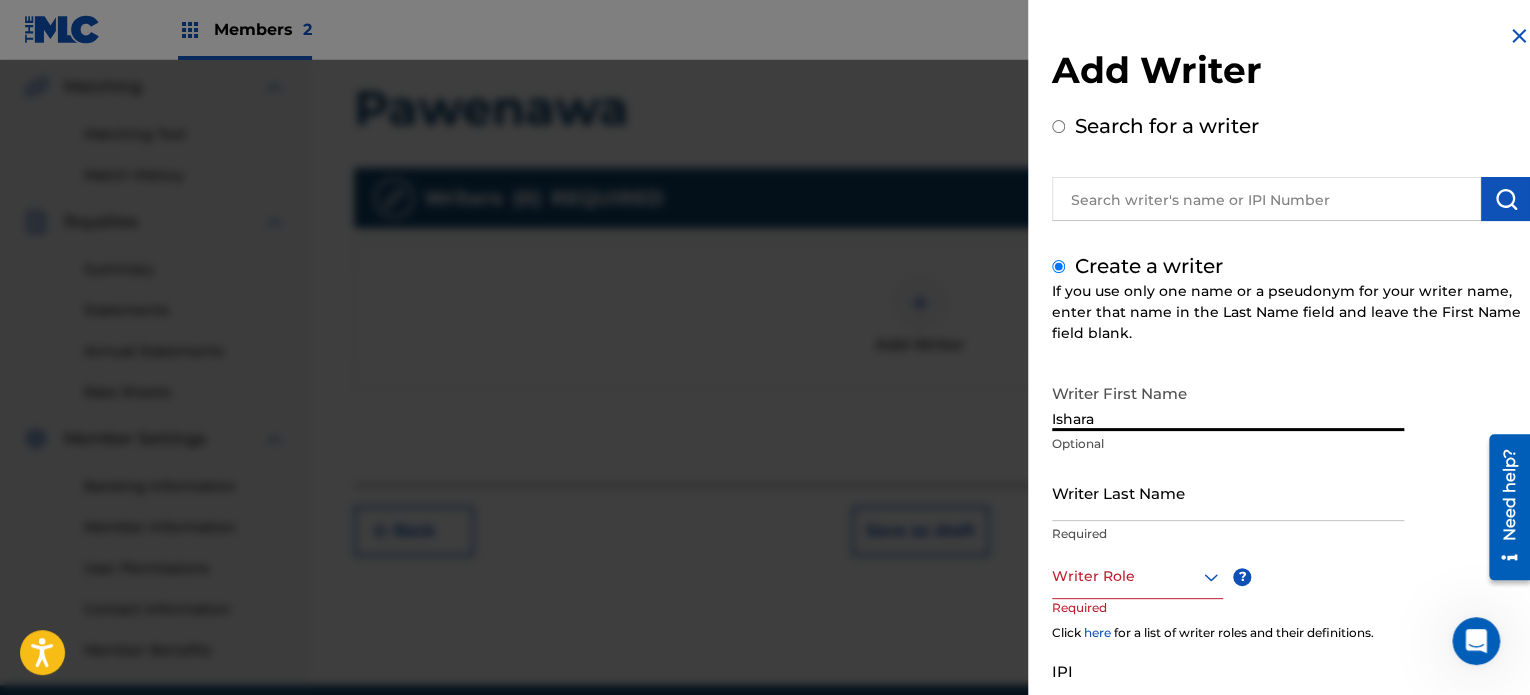 scroll, scrollTop: 171, scrollLeft: 0, axis: vertical 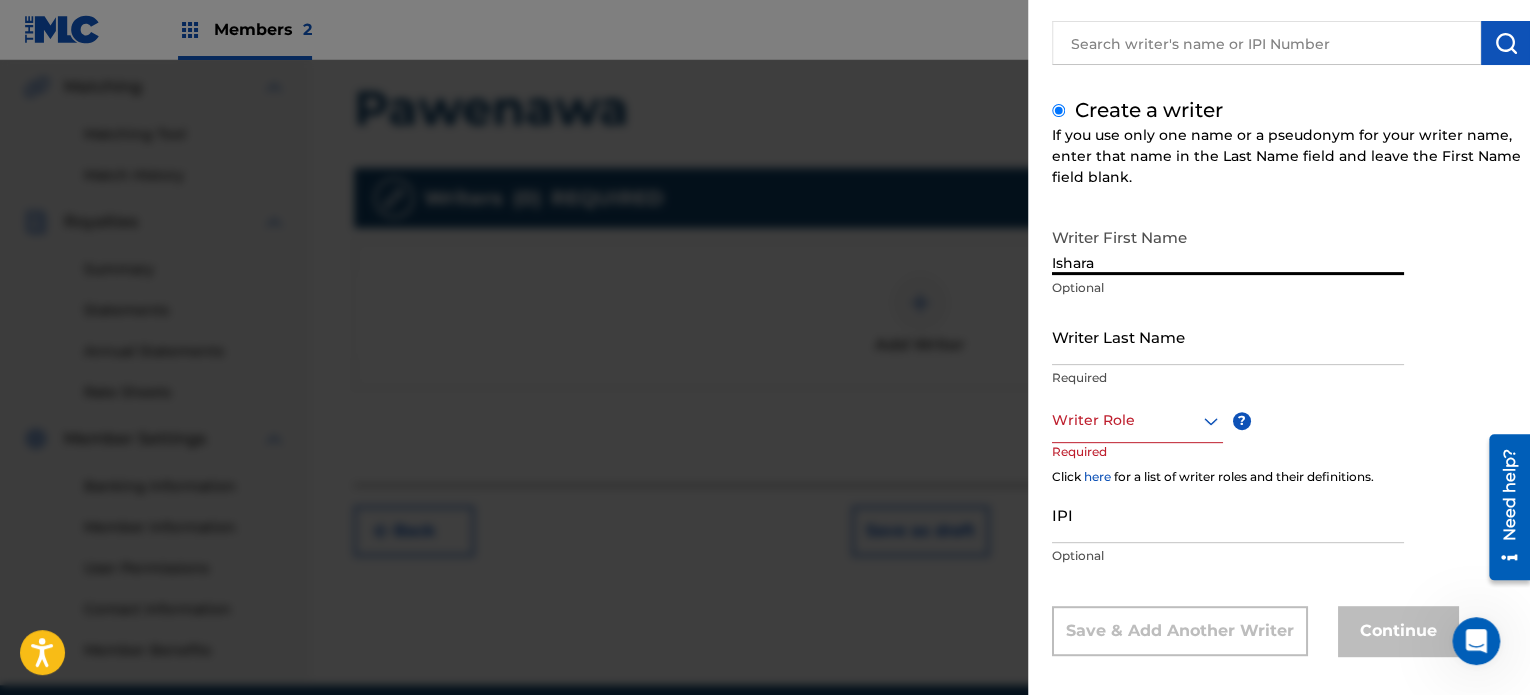 type on "Ishara" 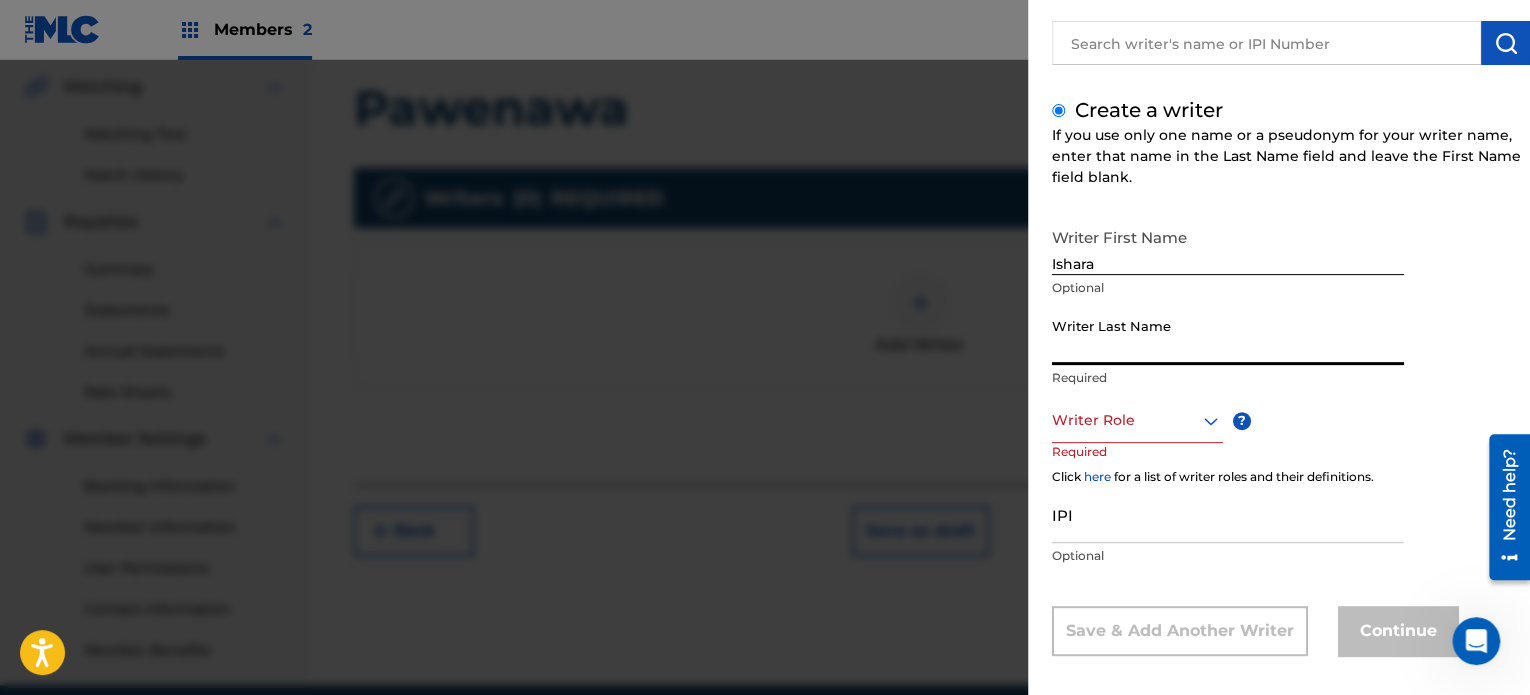 click on "Writer Last Name" at bounding box center [1228, 336] 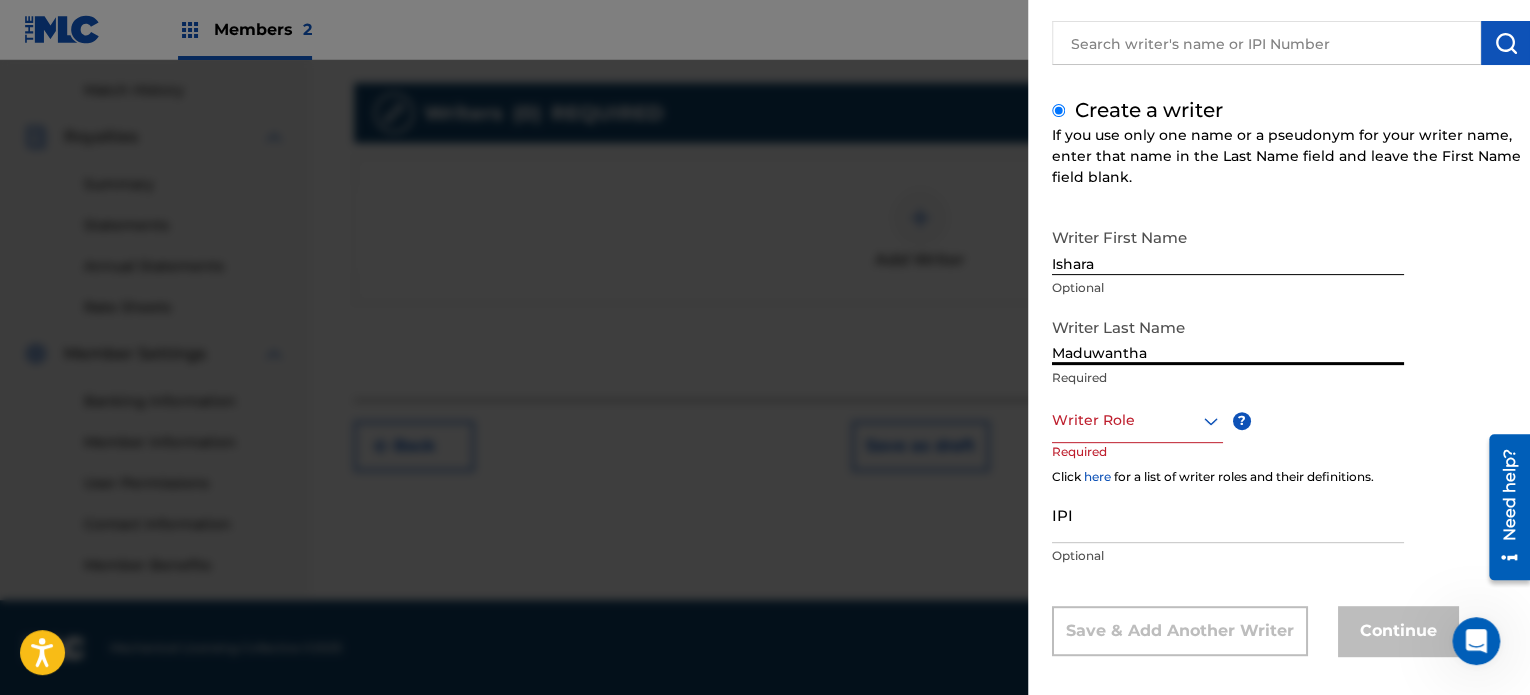 scroll, scrollTop: 544, scrollLeft: 0, axis: vertical 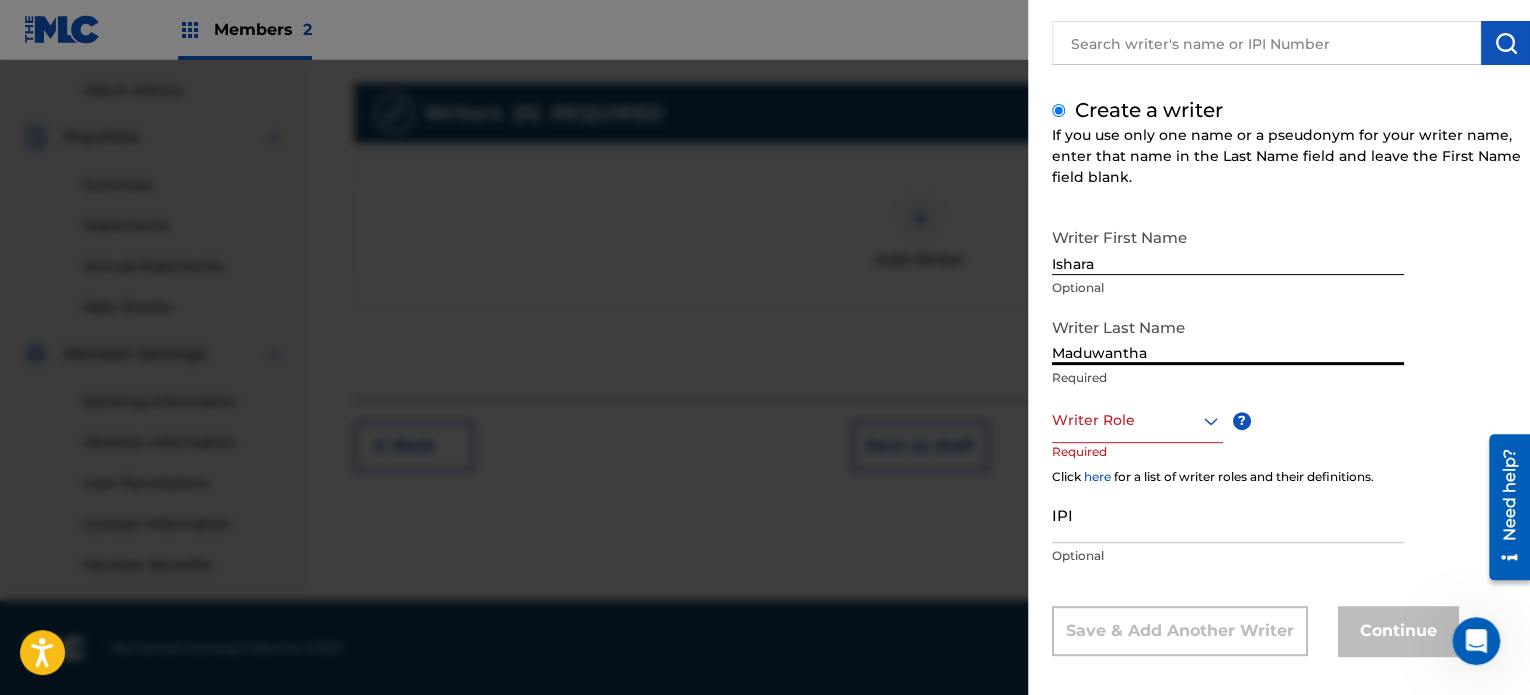 type on "Maduwantha" 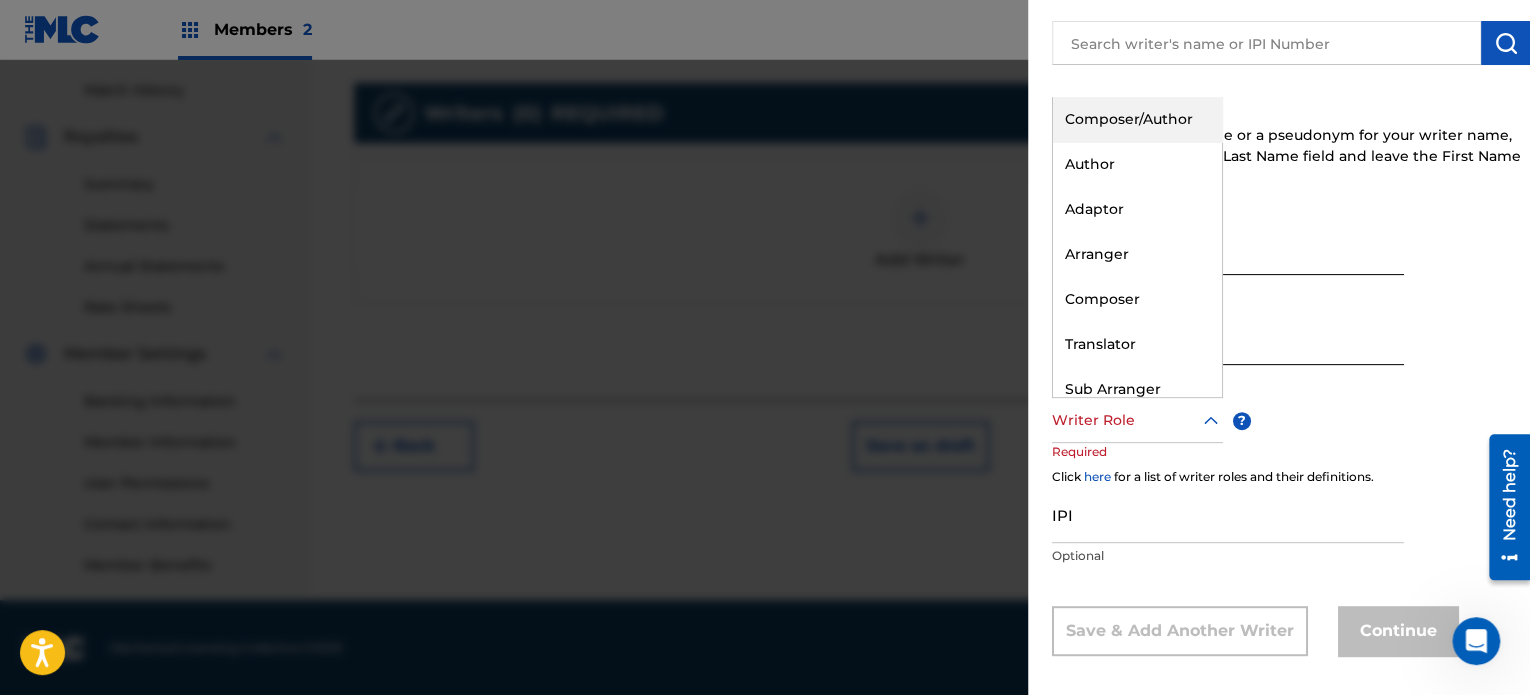 click on "Writer Role" at bounding box center [1137, 420] 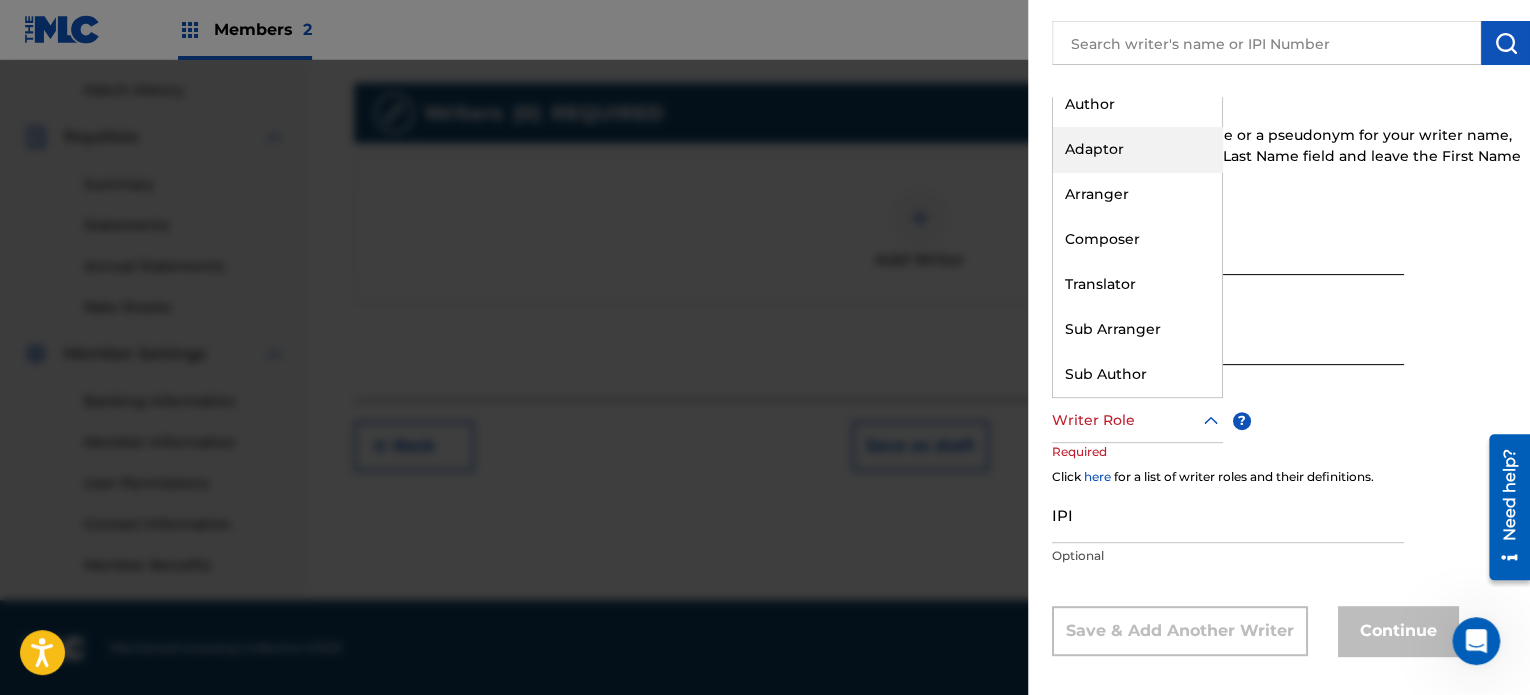 scroll, scrollTop: 0, scrollLeft: 0, axis: both 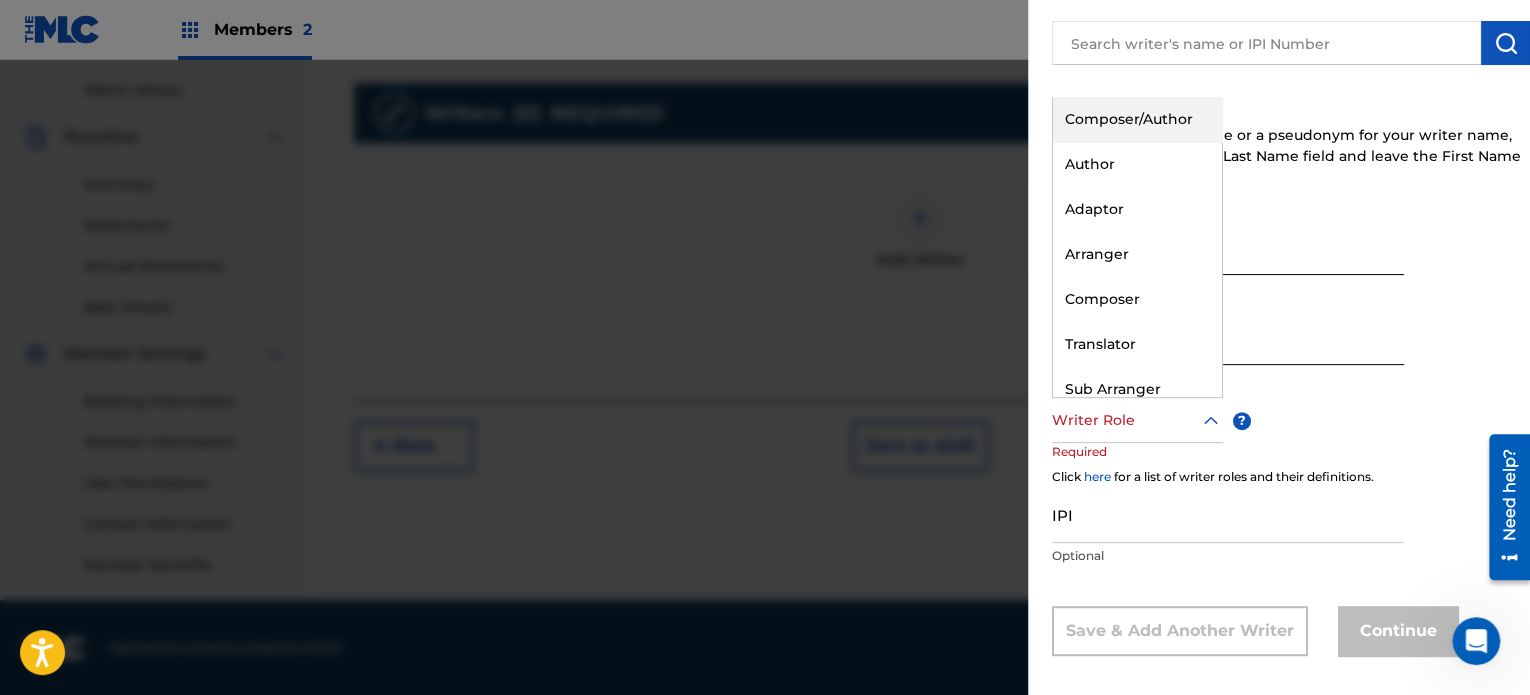 click on "Composer/Author" at bounding box center [1137, 119] 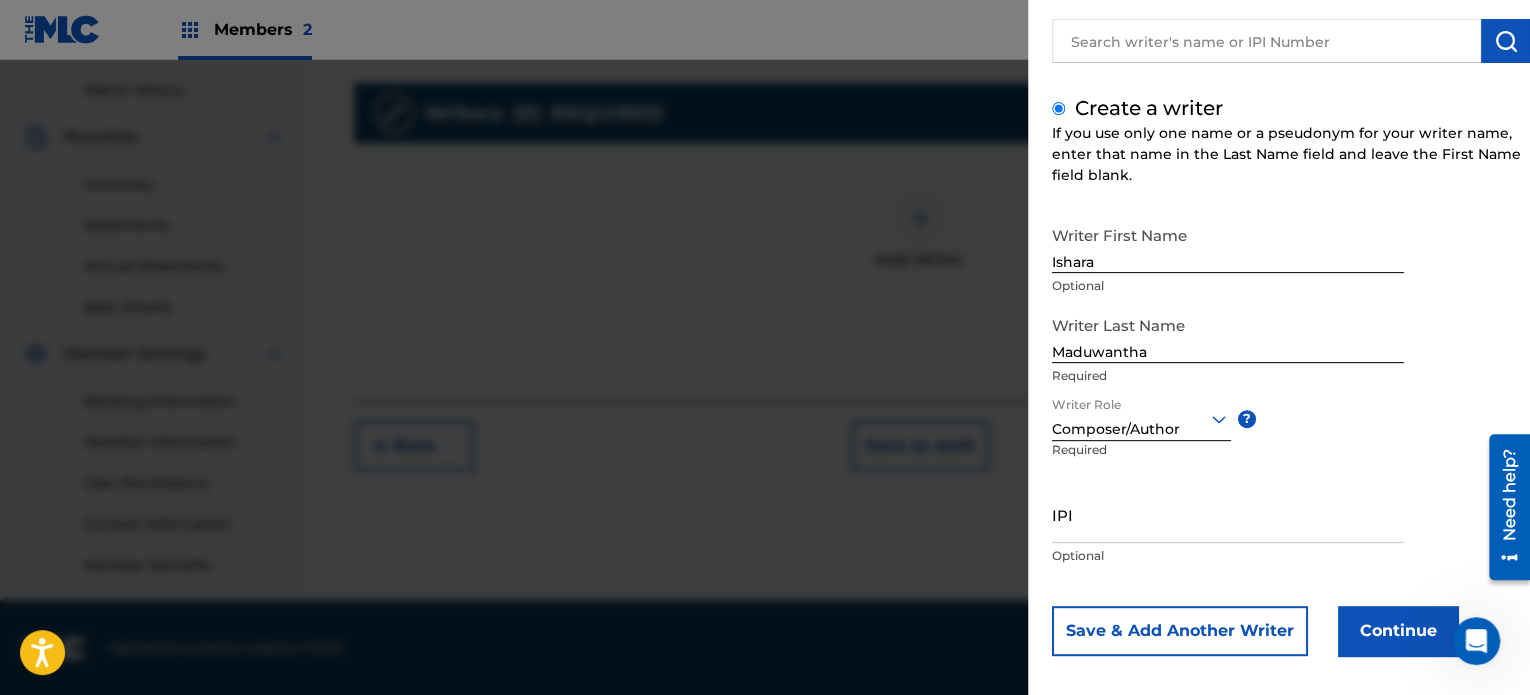 scroll, scrollTop: 172, scrollLeft: 0, axis: vertical 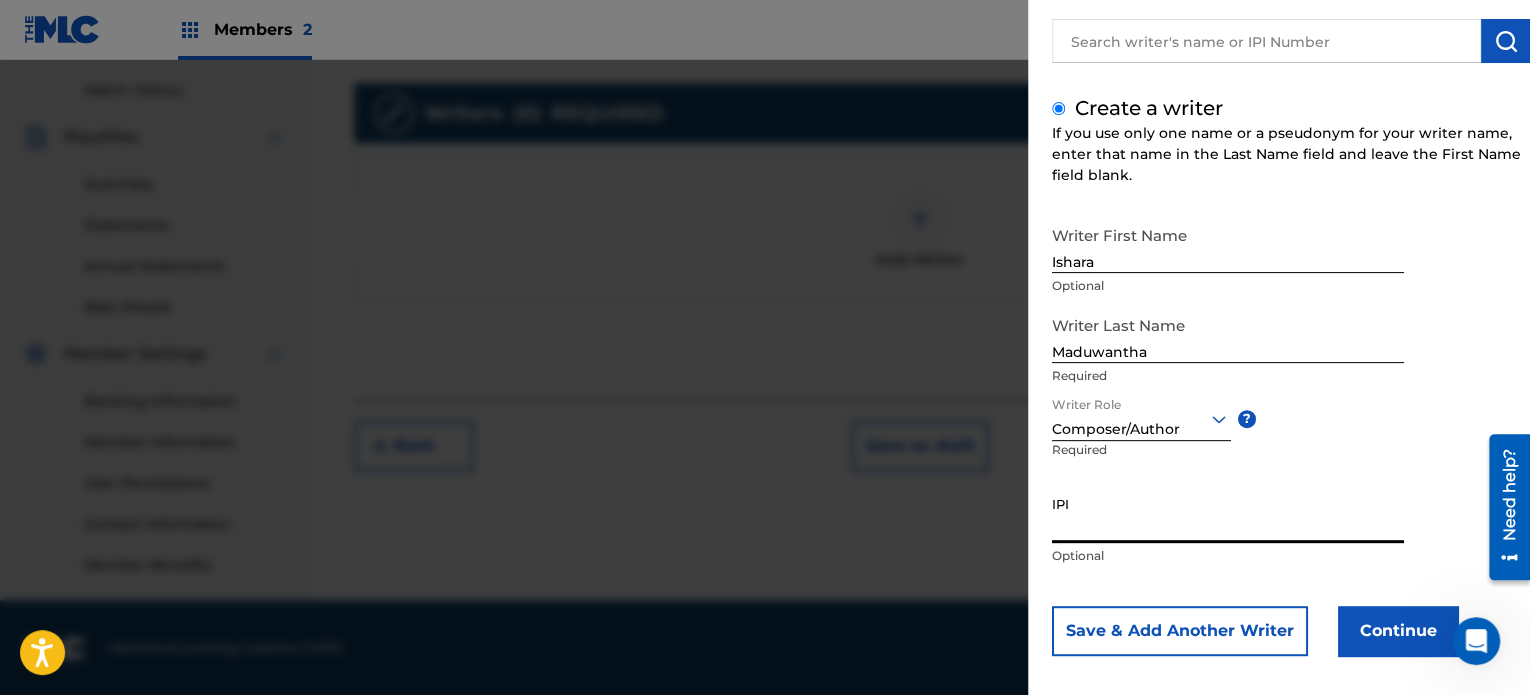click on "IPI" at bounding box center (1228, 514) 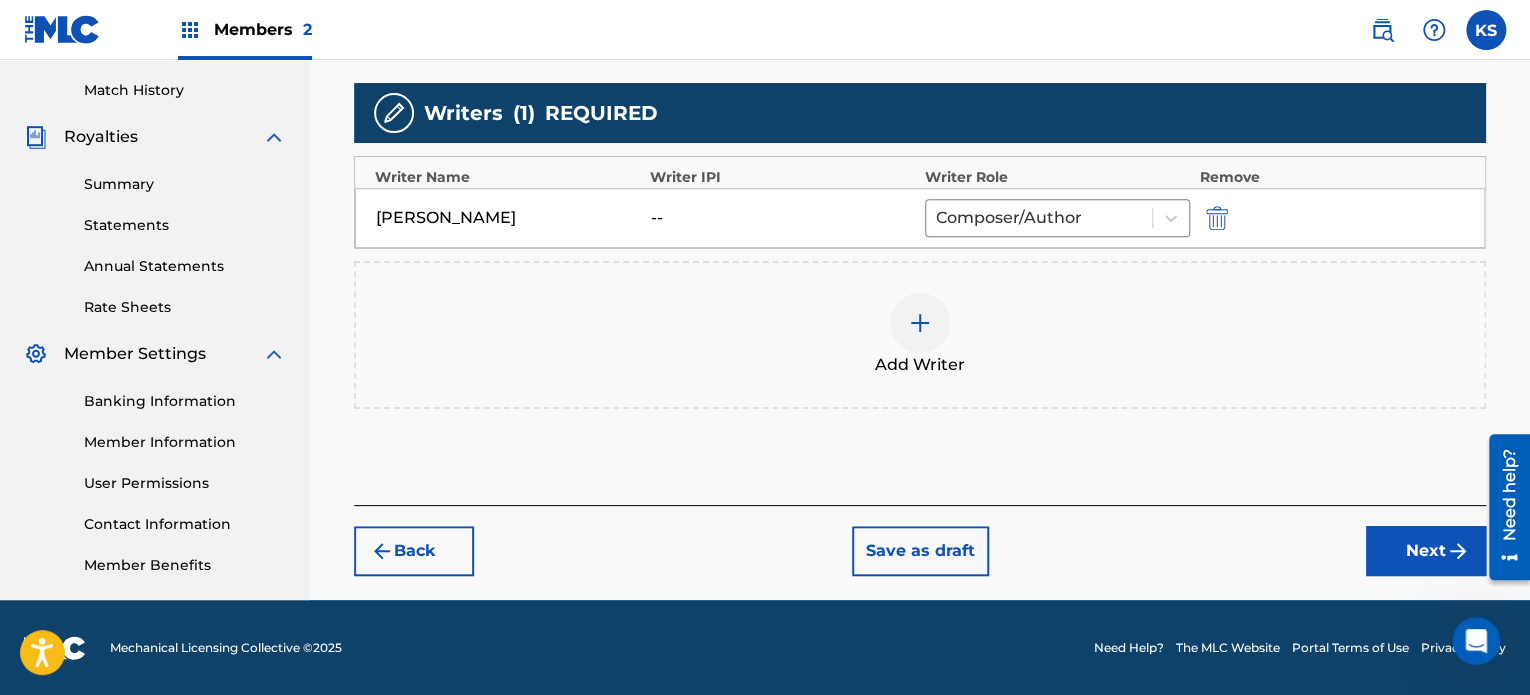 click on "Next" at bounding box center [1426, 551] 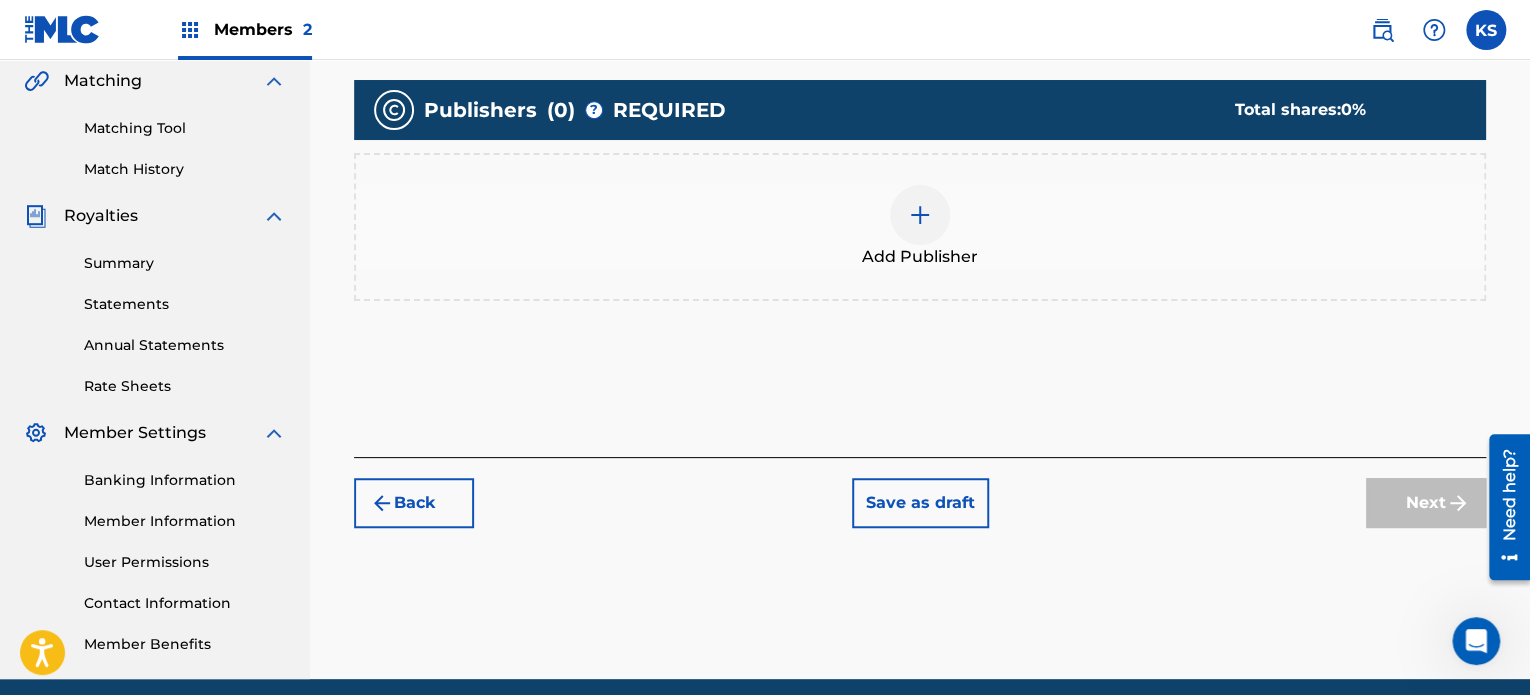 scroll, scrollTop: 425, scrollLeft: 0, axis: vertical 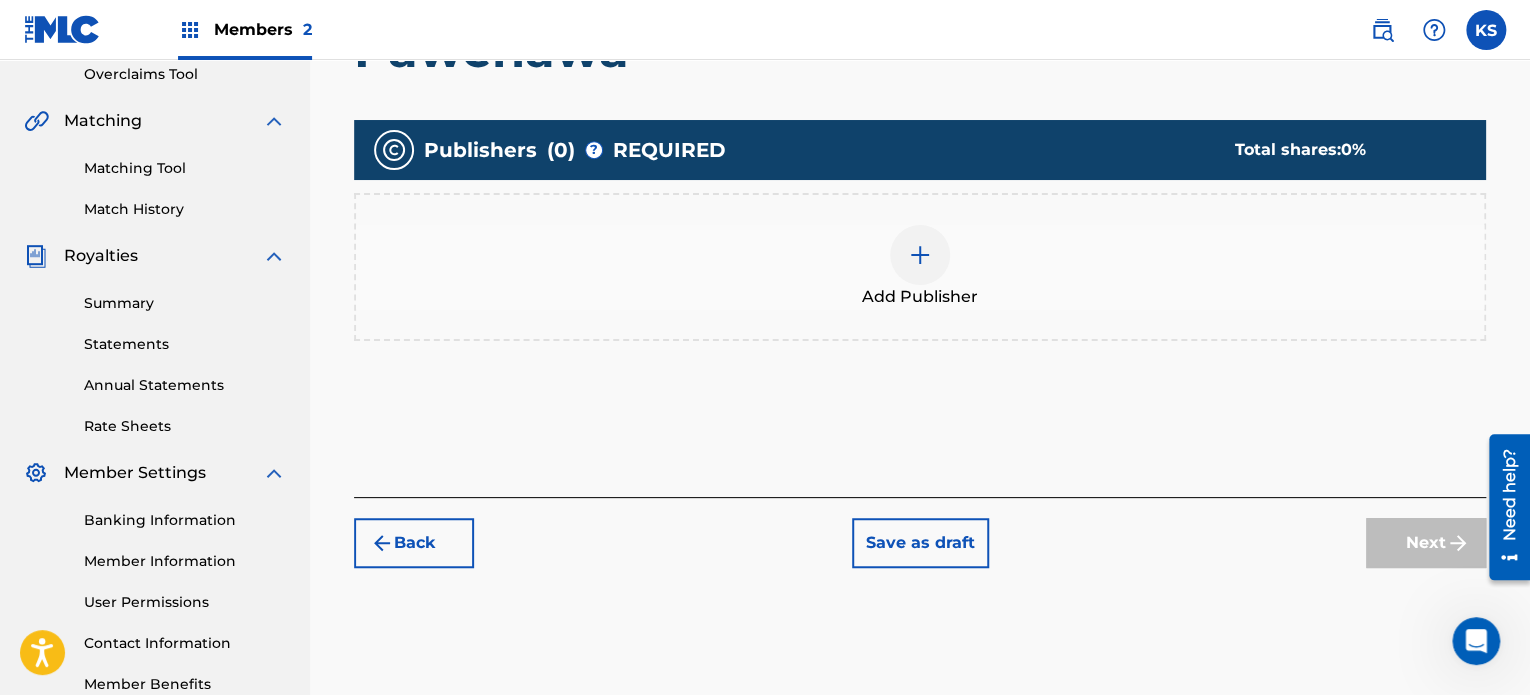 click on "Add Publisher" at bounding box center (920, 297) 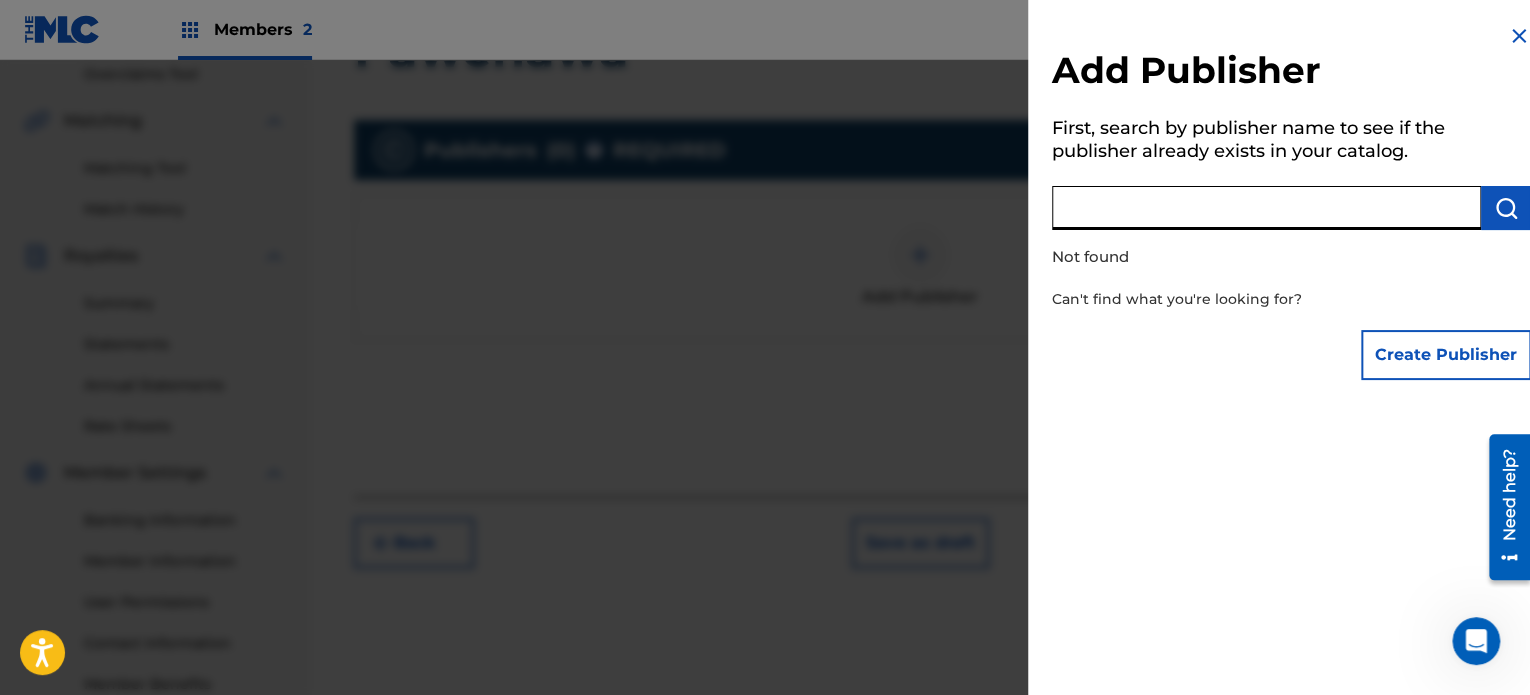 click at bounding box center (1266, 208) 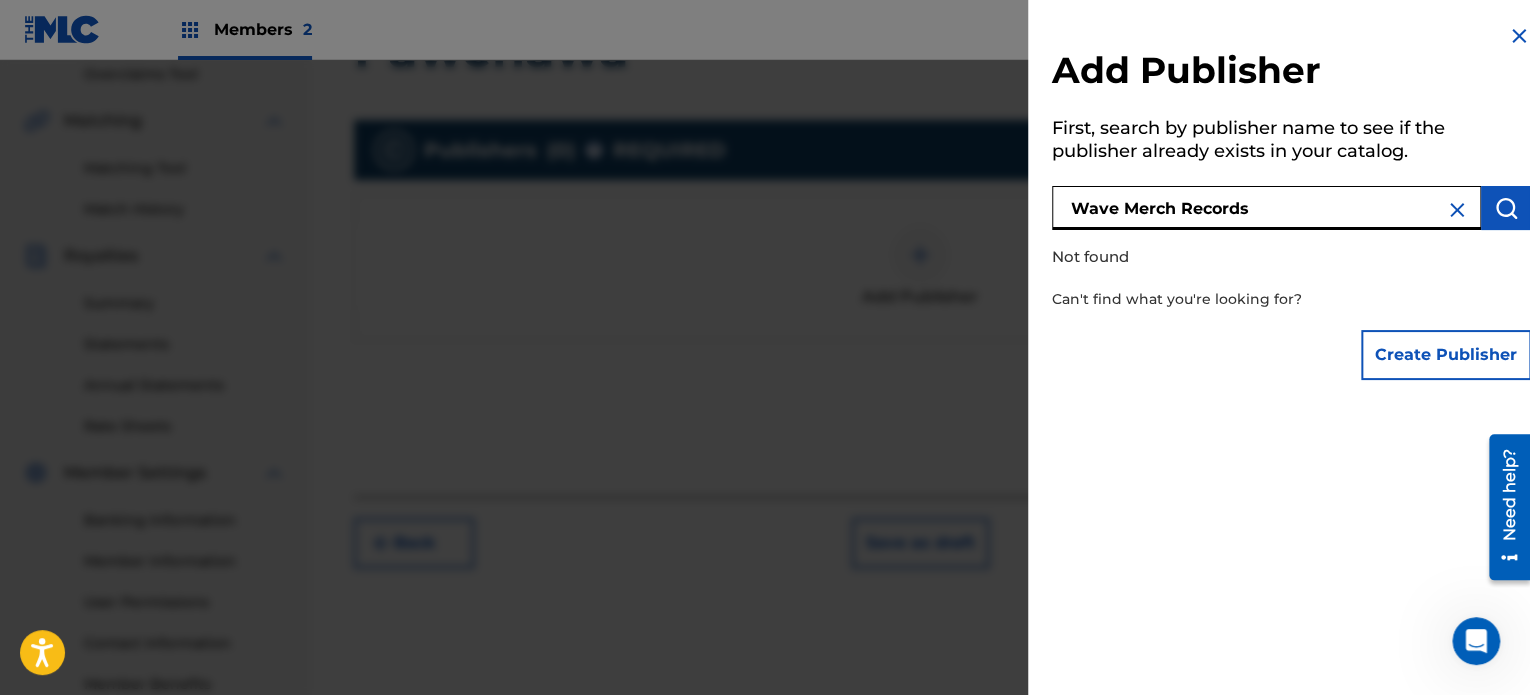 type on "Wave Merch Records" 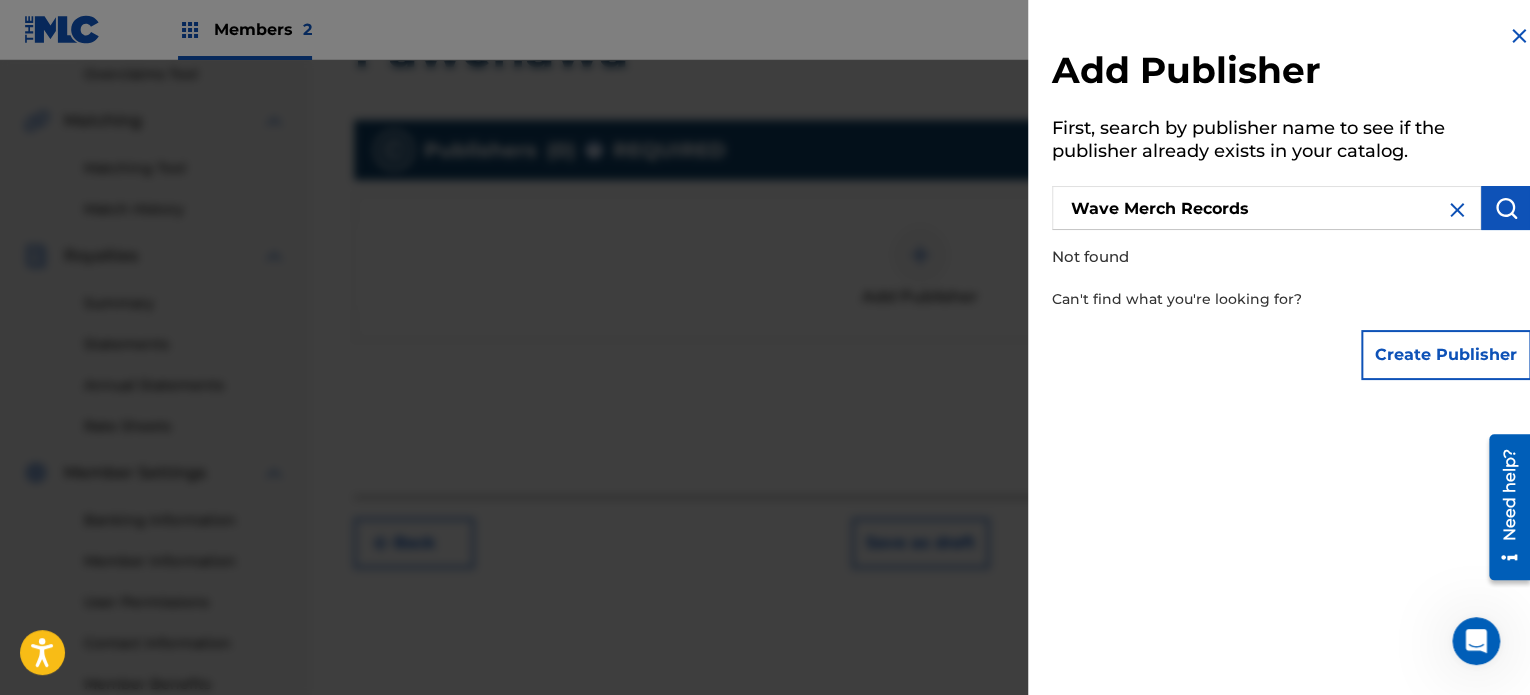 click at bounding box center (1506, 208) 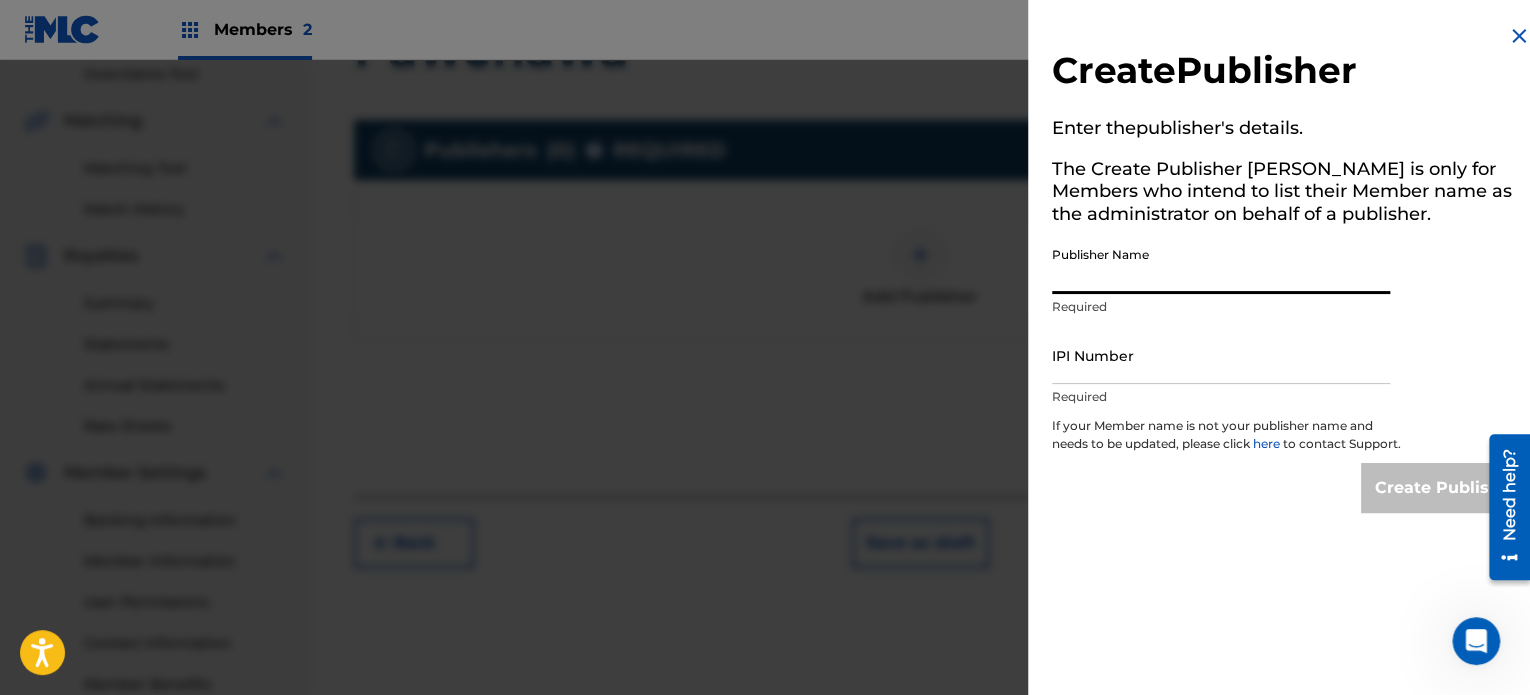 click on "Publisher Name" at bounding box center (1221, 265) 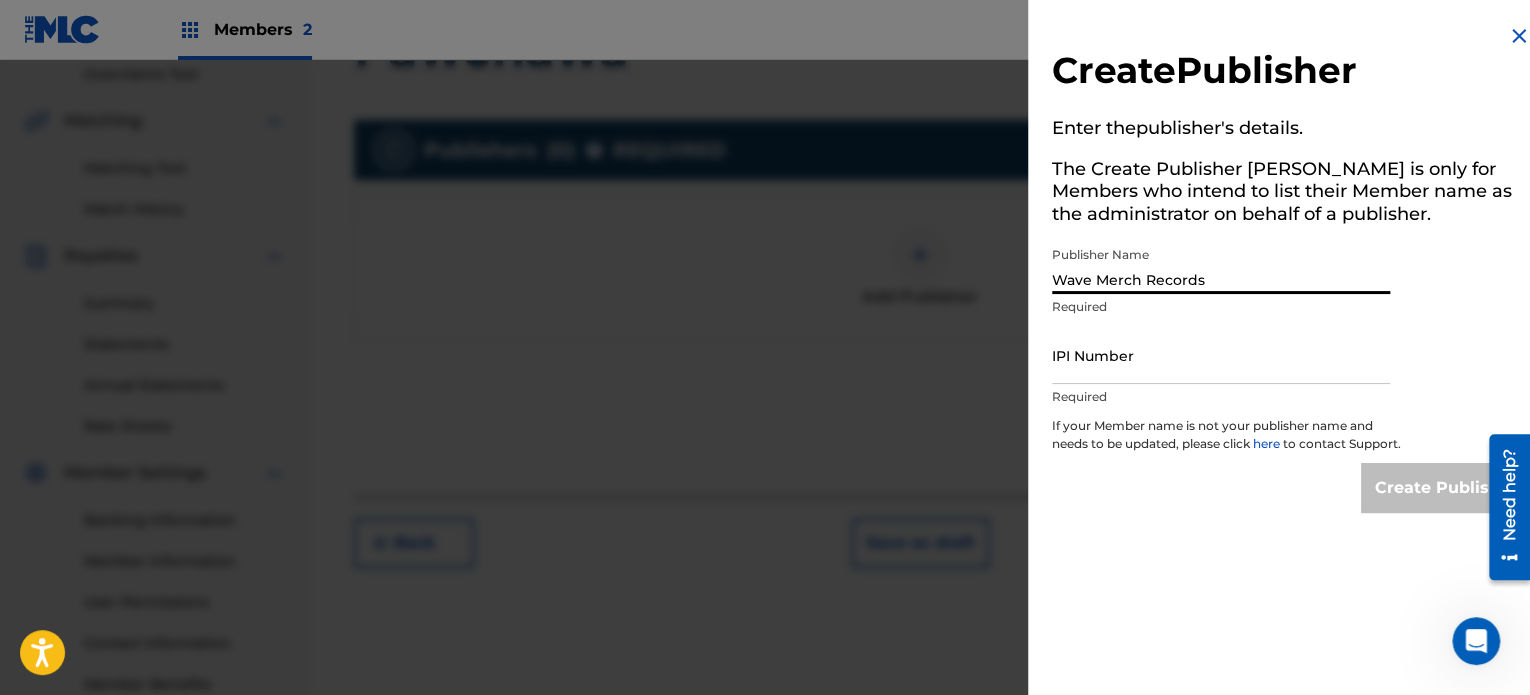 type on "Wave Merch Records" 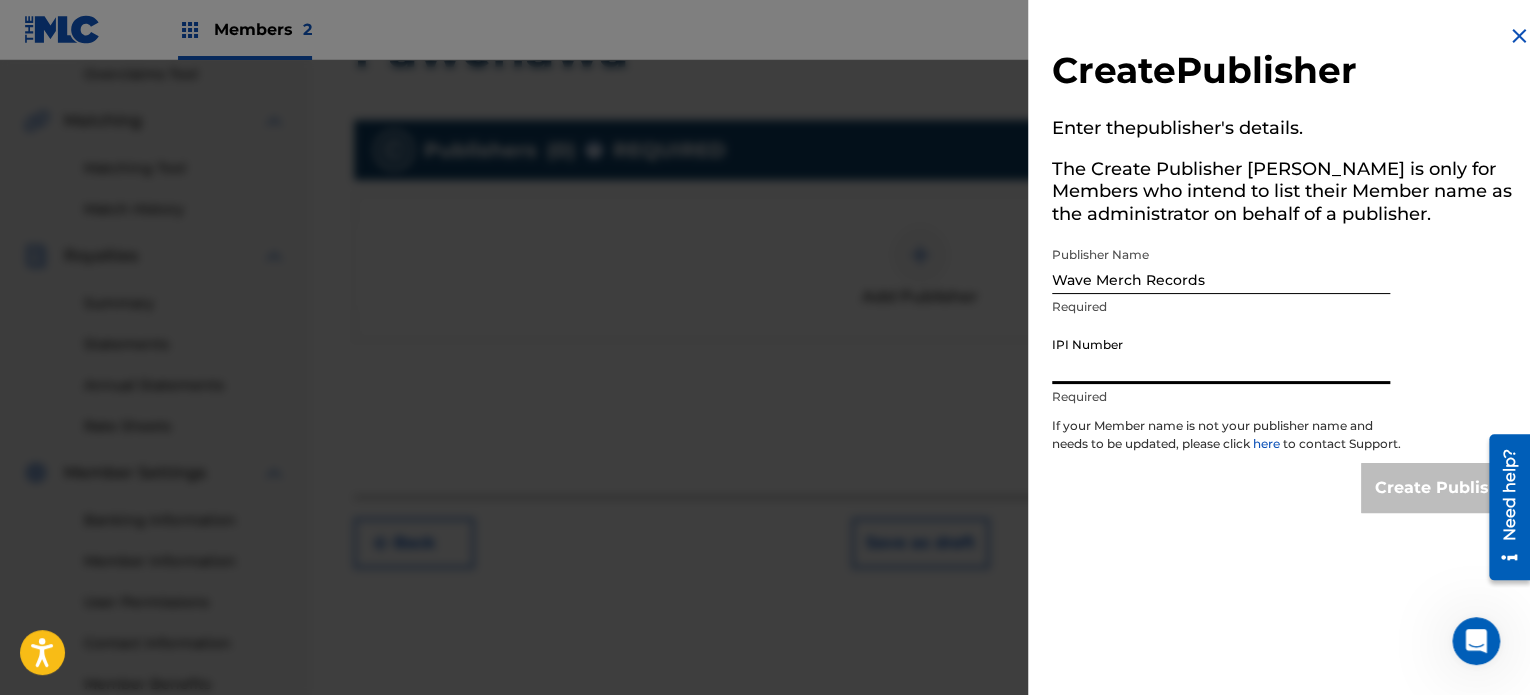 click on "IPI Number" at bounding box center [1221, 355] 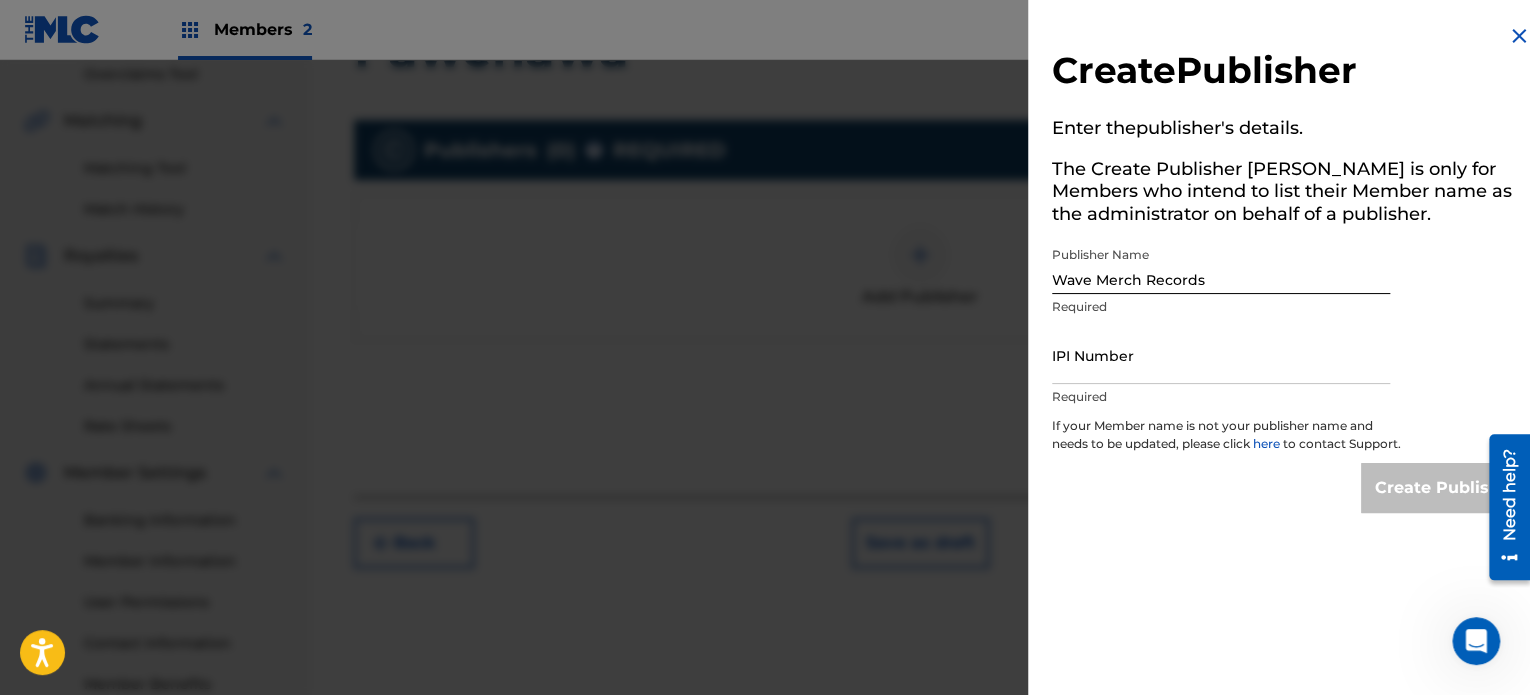 click on "Create Publisher" at bounding box center (1446, 488) 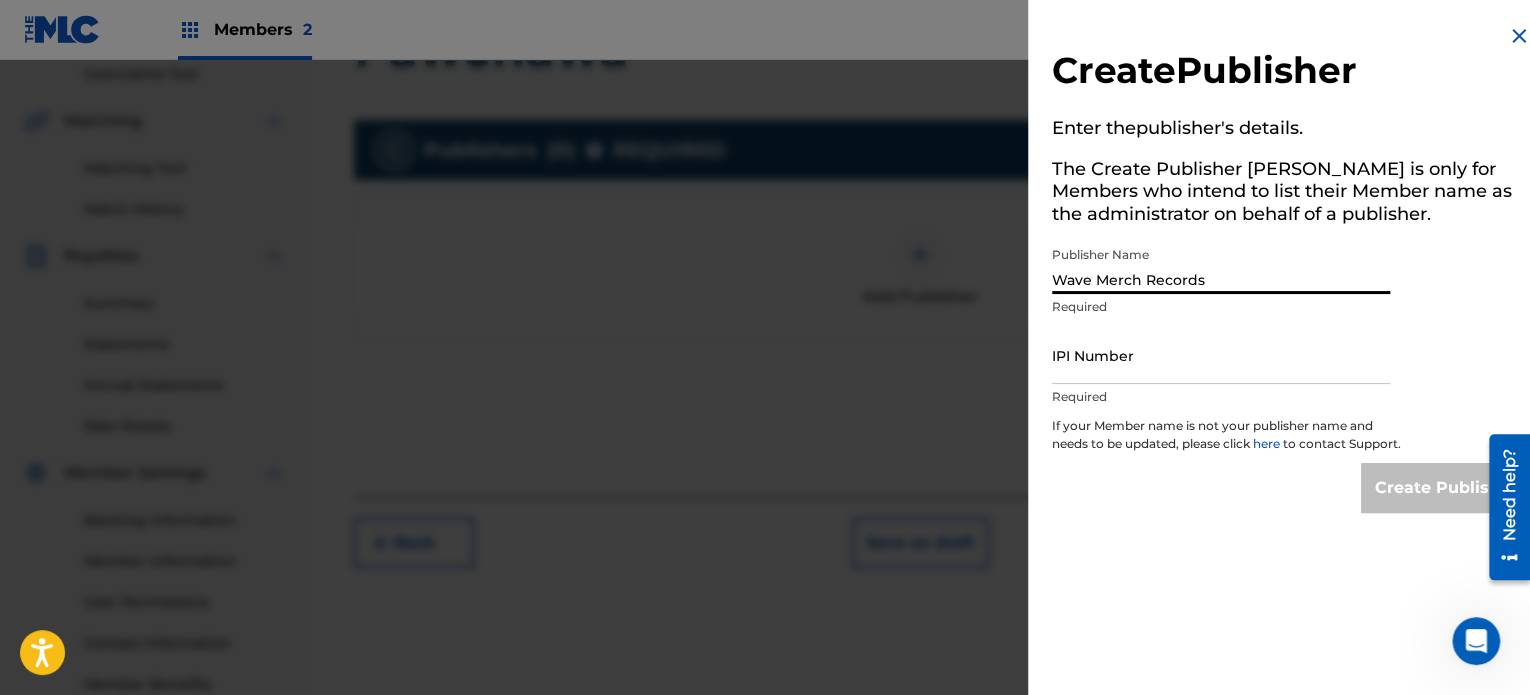 click on "Wave Merch Records" at bounding box center [1221, 265] 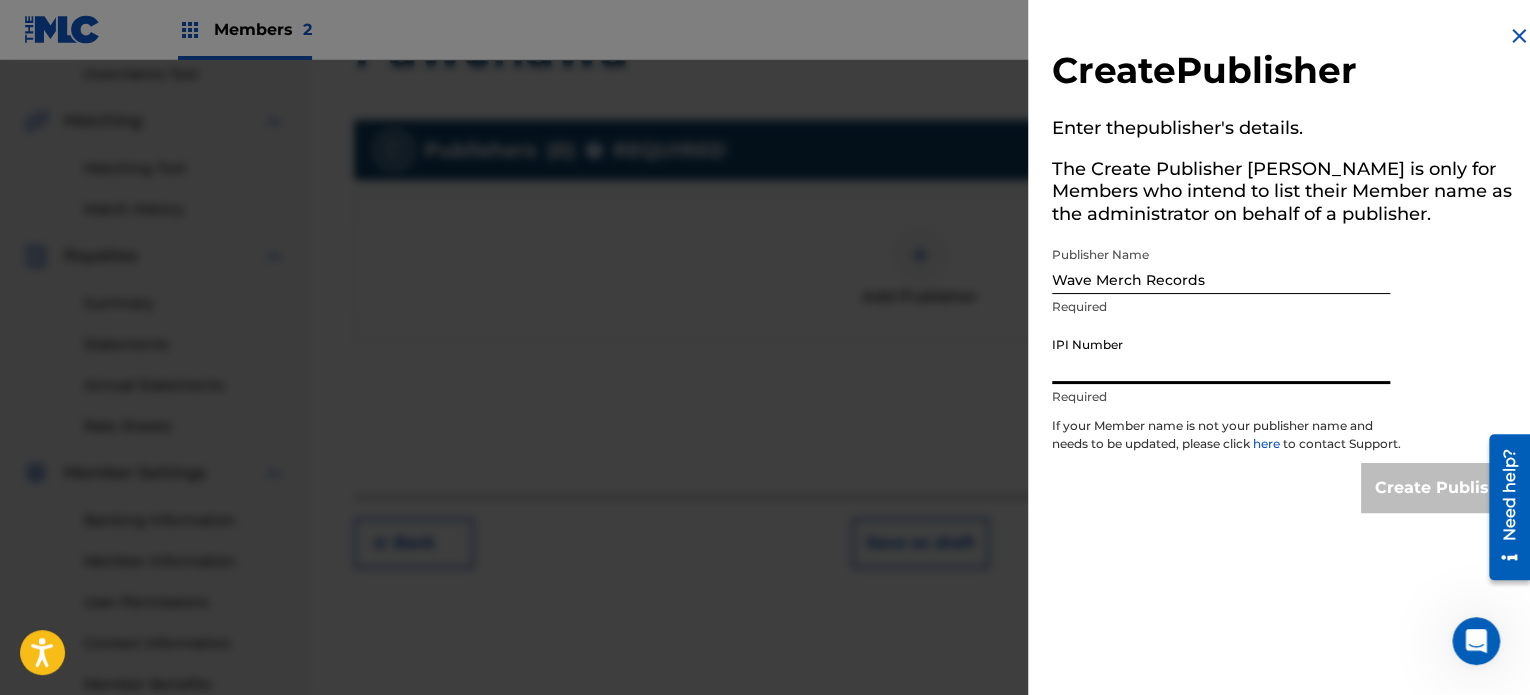 click on "IPI Number" at bounding box center (1221, 355) 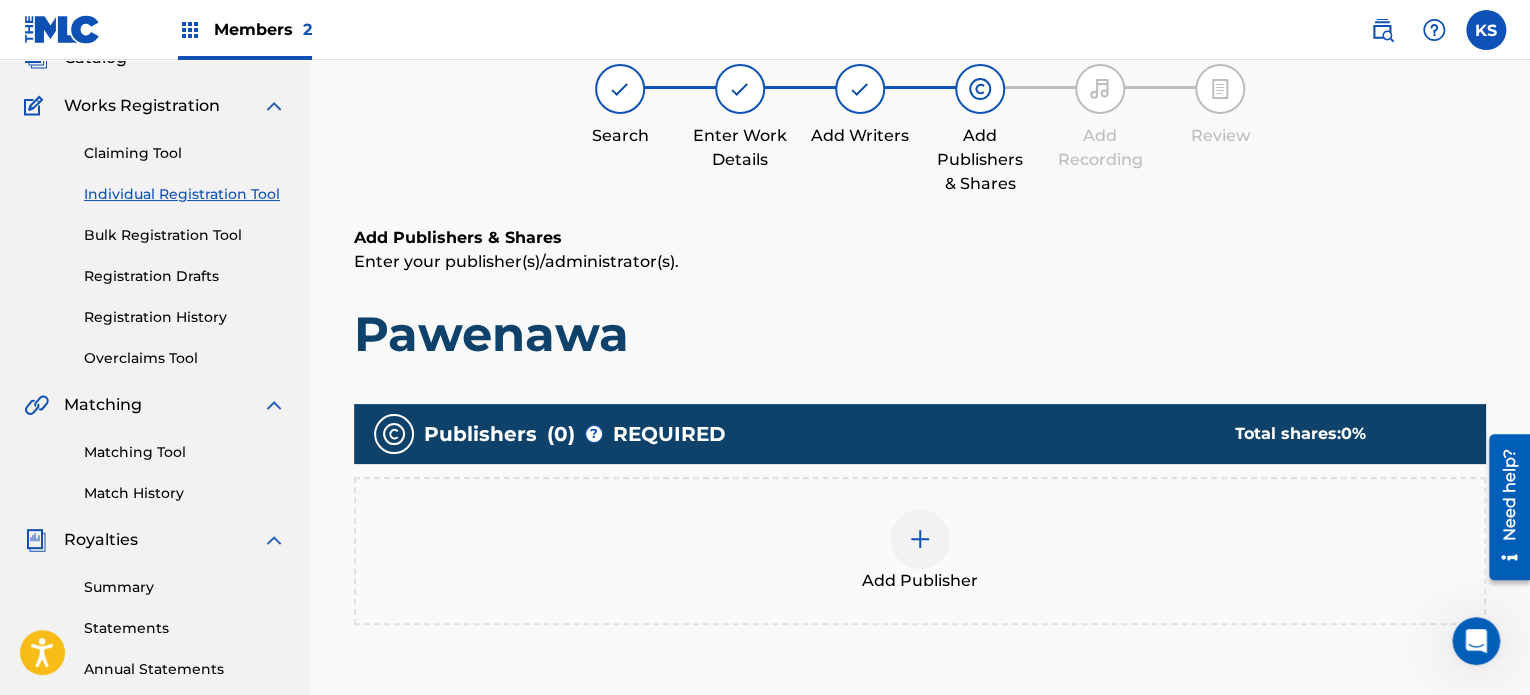scroll, scrollTop: 140, scrollLeft: 0, axis: vertical 